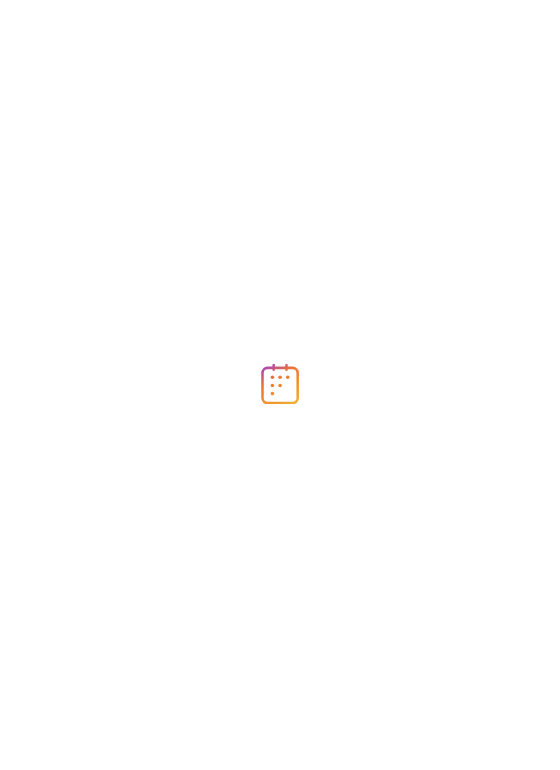 scroll, scrollTop: 0, scrollLeft: 0, axis: both 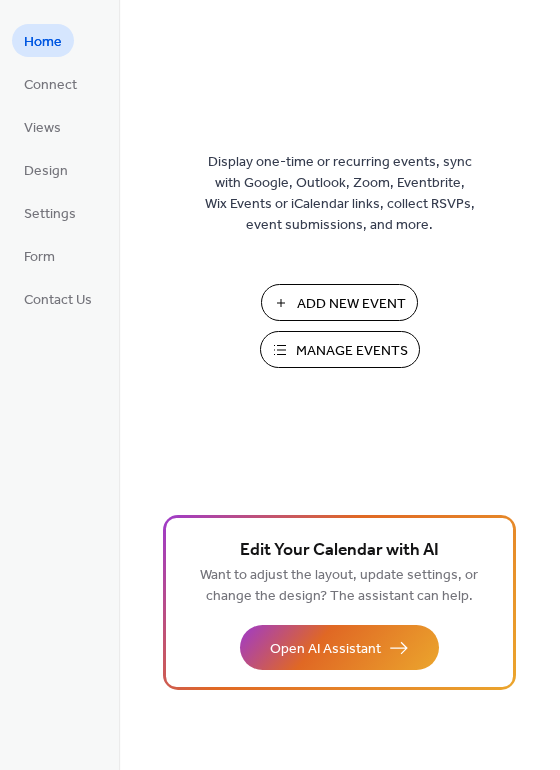 click on "Manage Events" at bounding box center (352, 351) 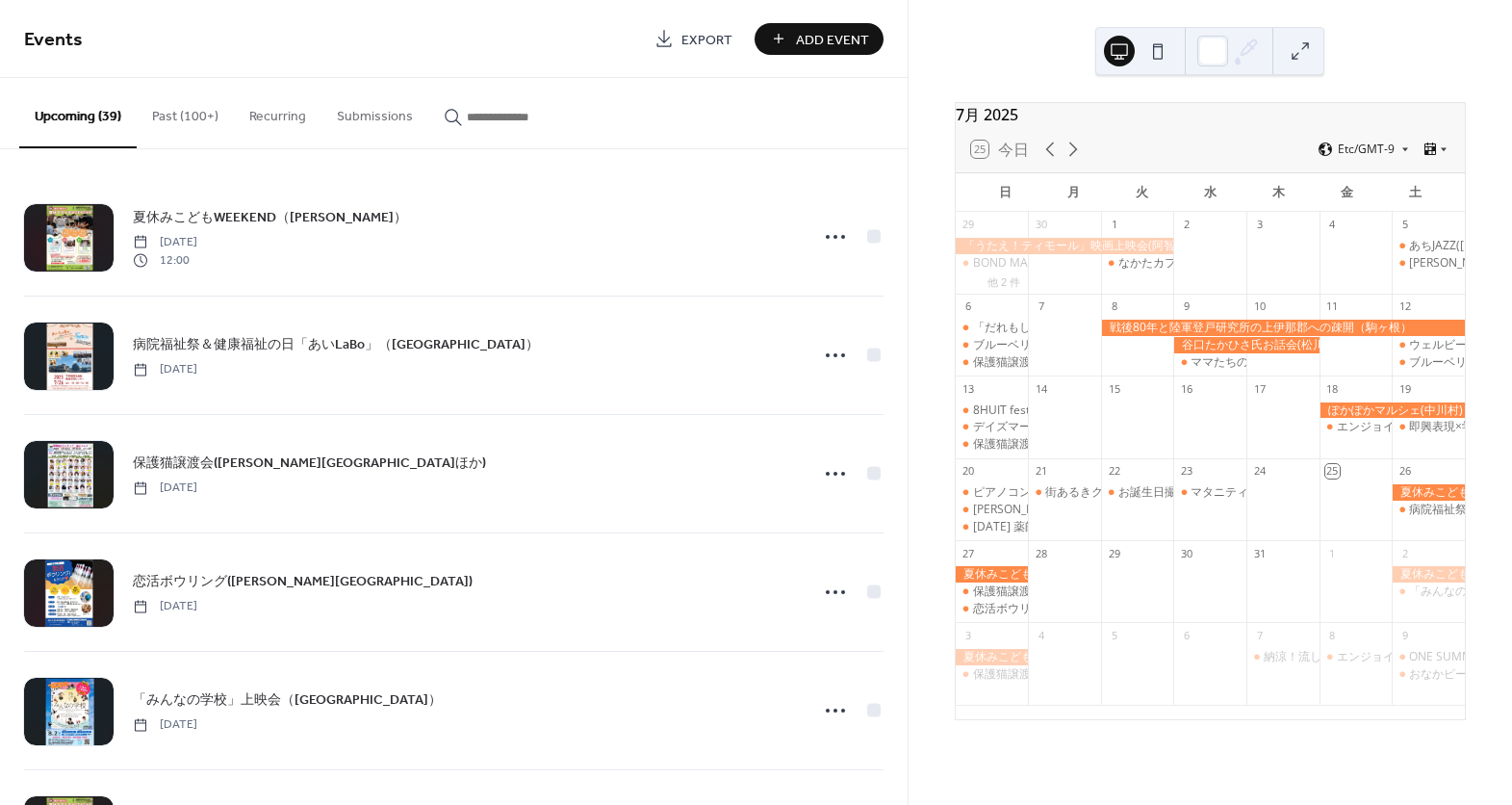 scroll, scrollTop: 0, scrollLeft: 0, axis: both 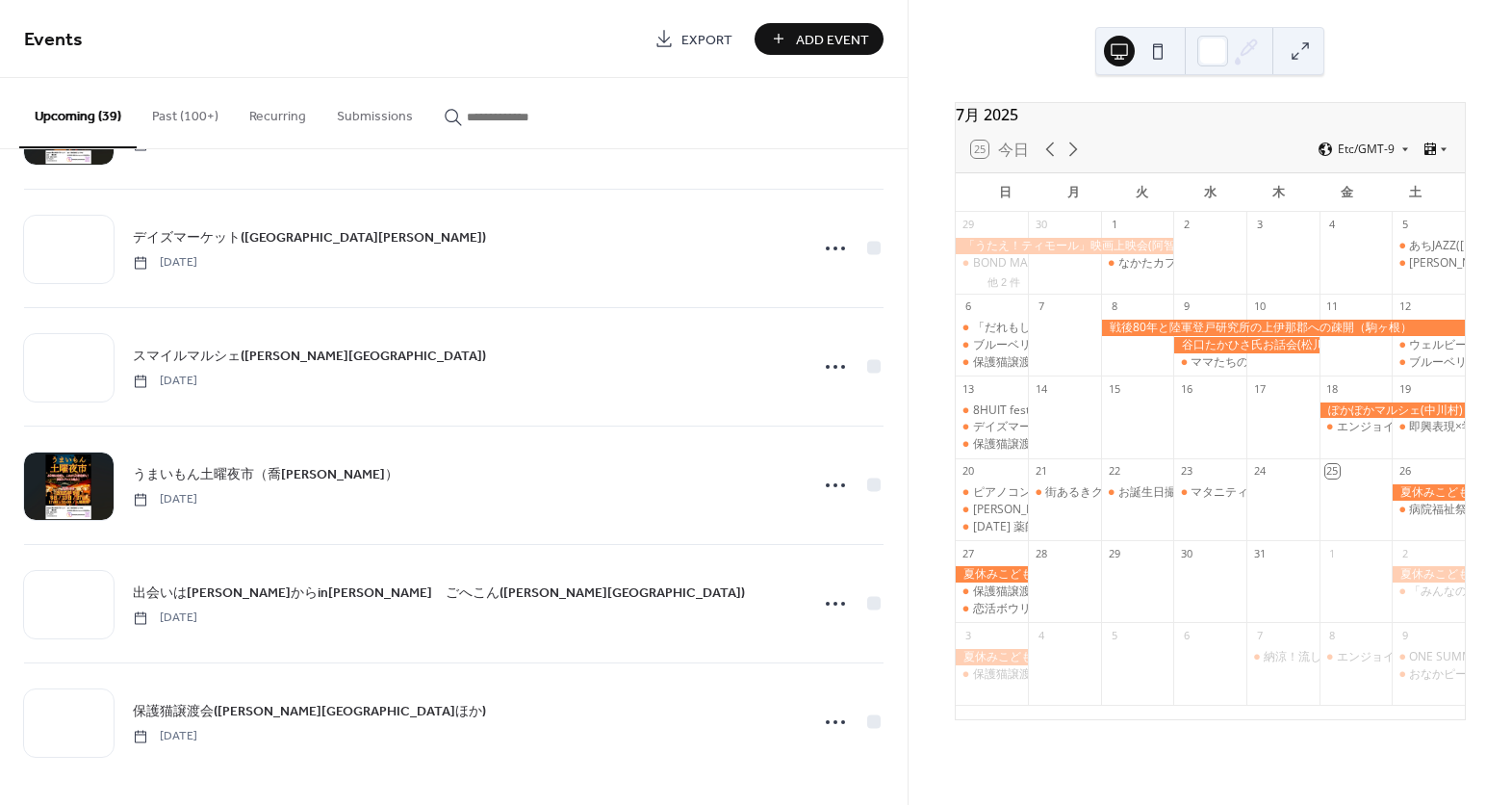 click on "Past (100+)" at bounding box center [185, 112] 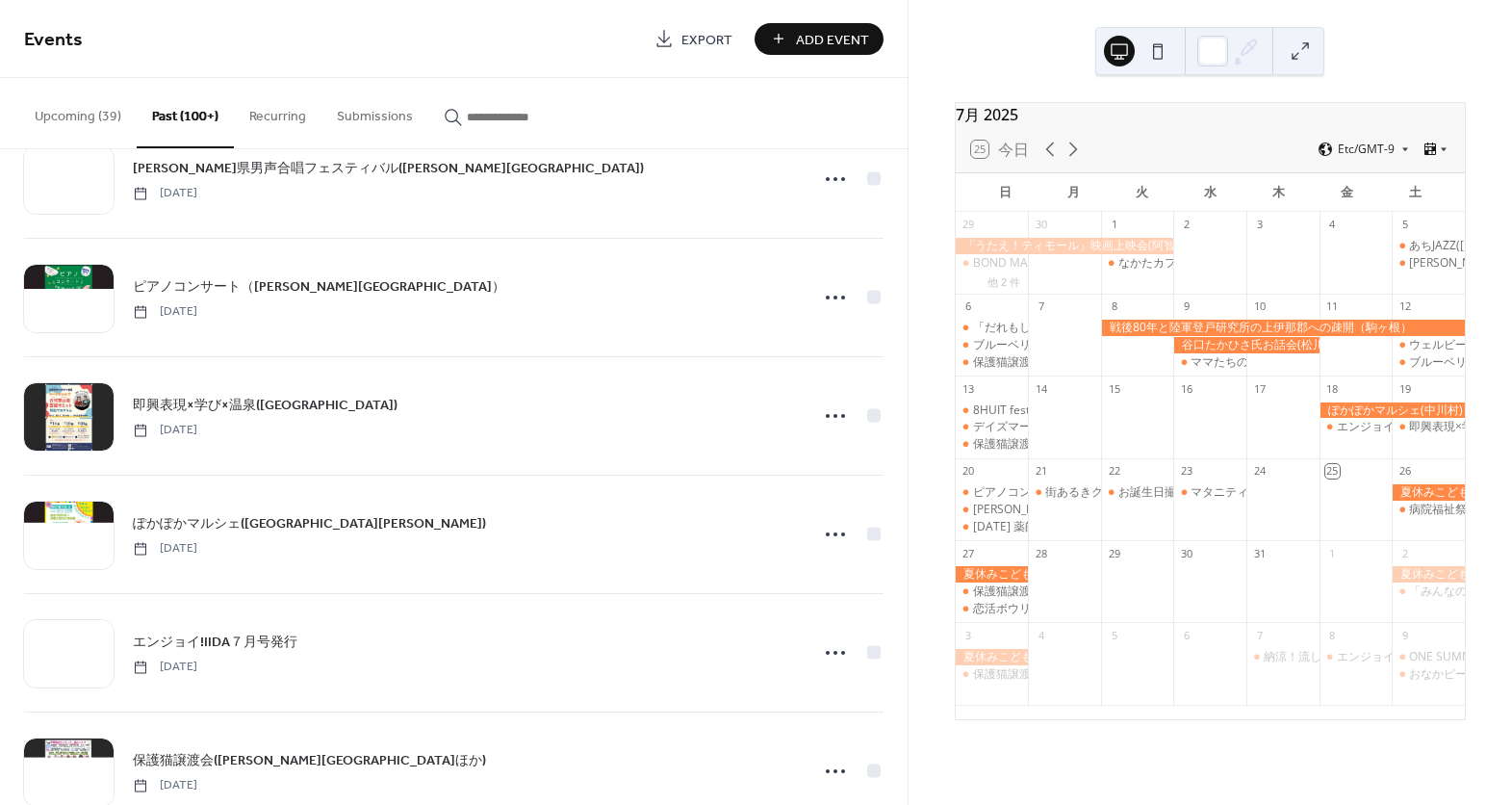 scroll, scrollTop: 584, scrollLeft: 0, axis: vertical 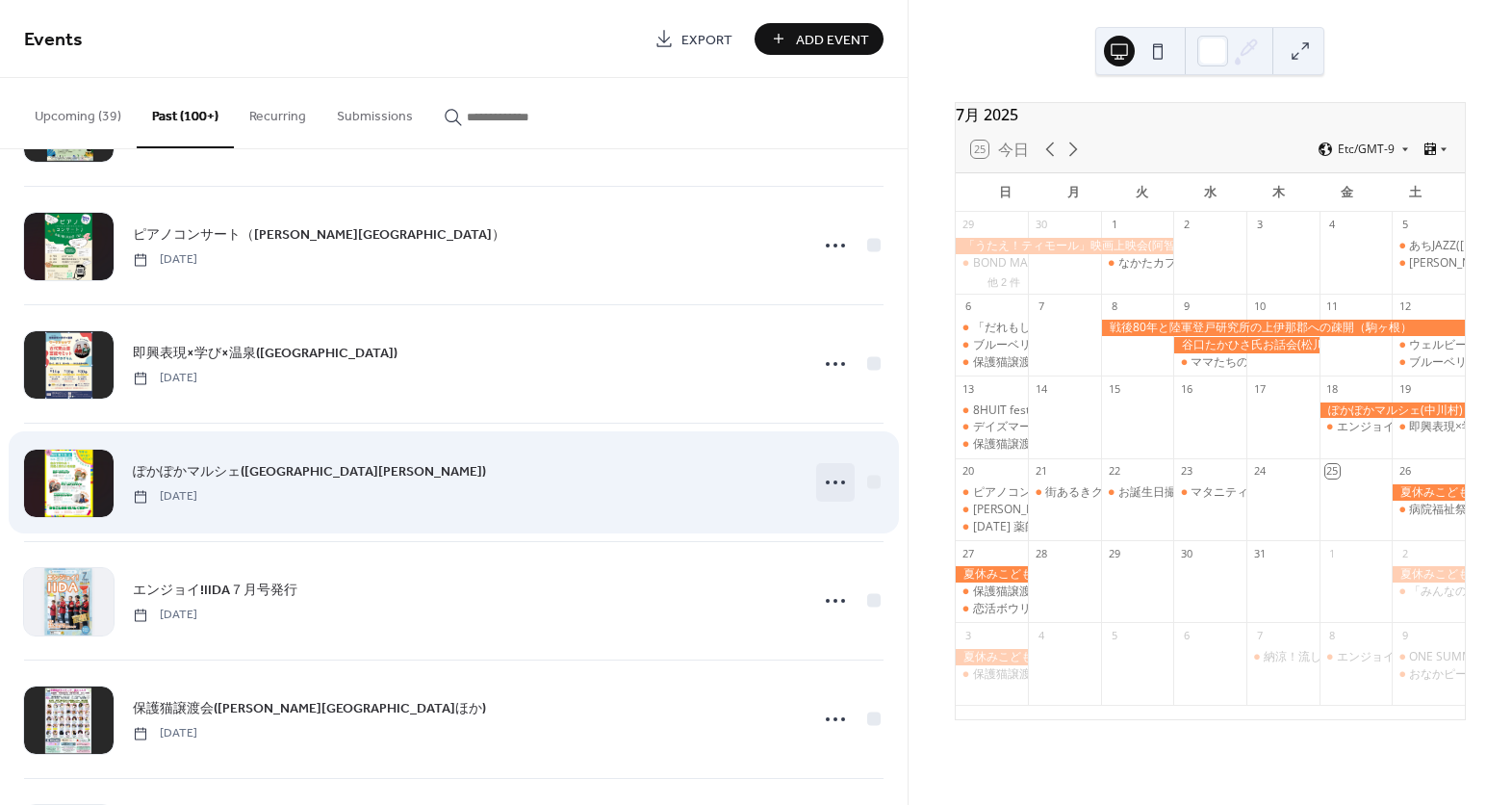 click 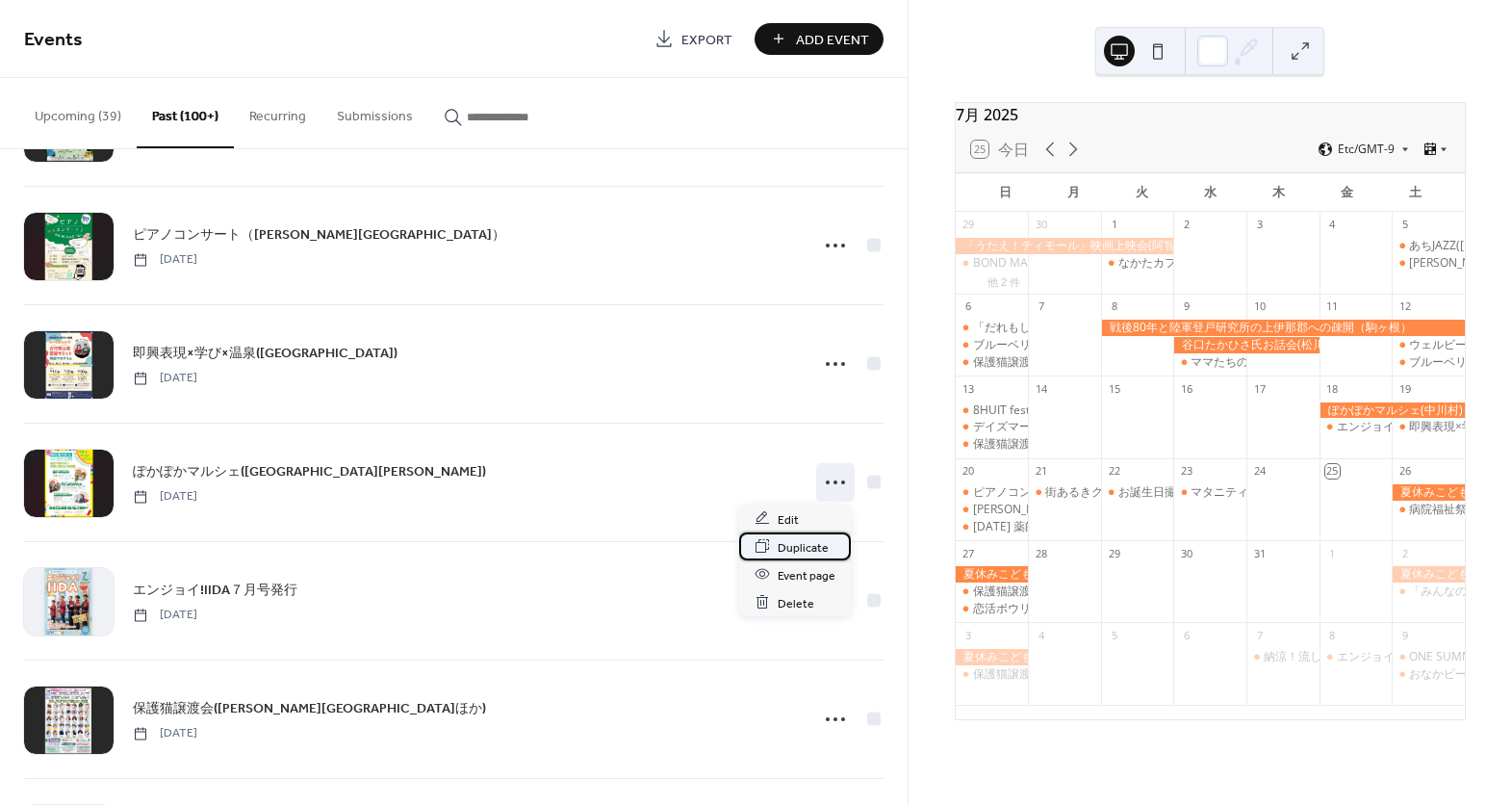 click on "Duplicate" at bounding box center (803, 547) 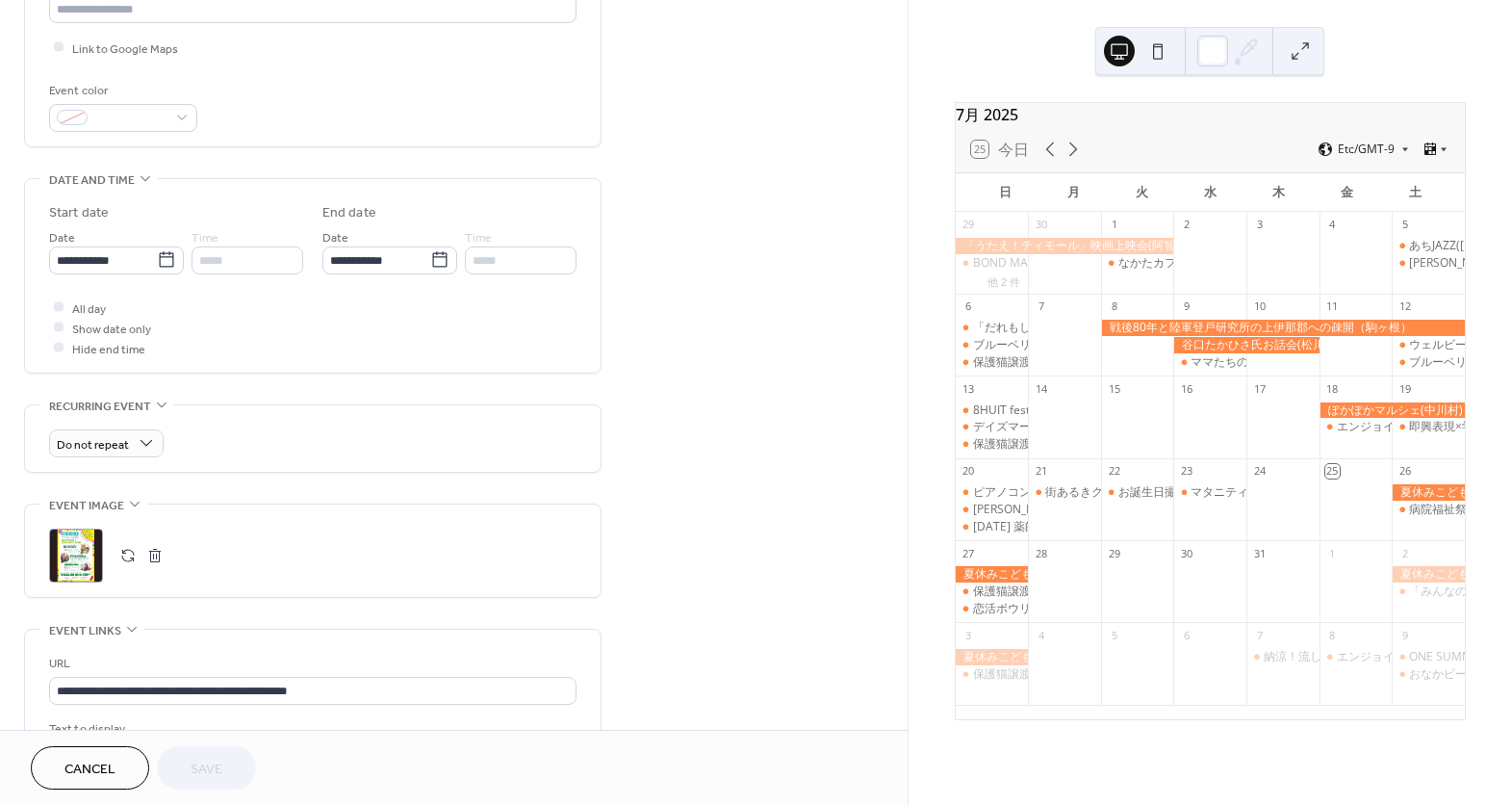 scroll, scrollTop: 466, scrollLeft: 0, axis: vertical 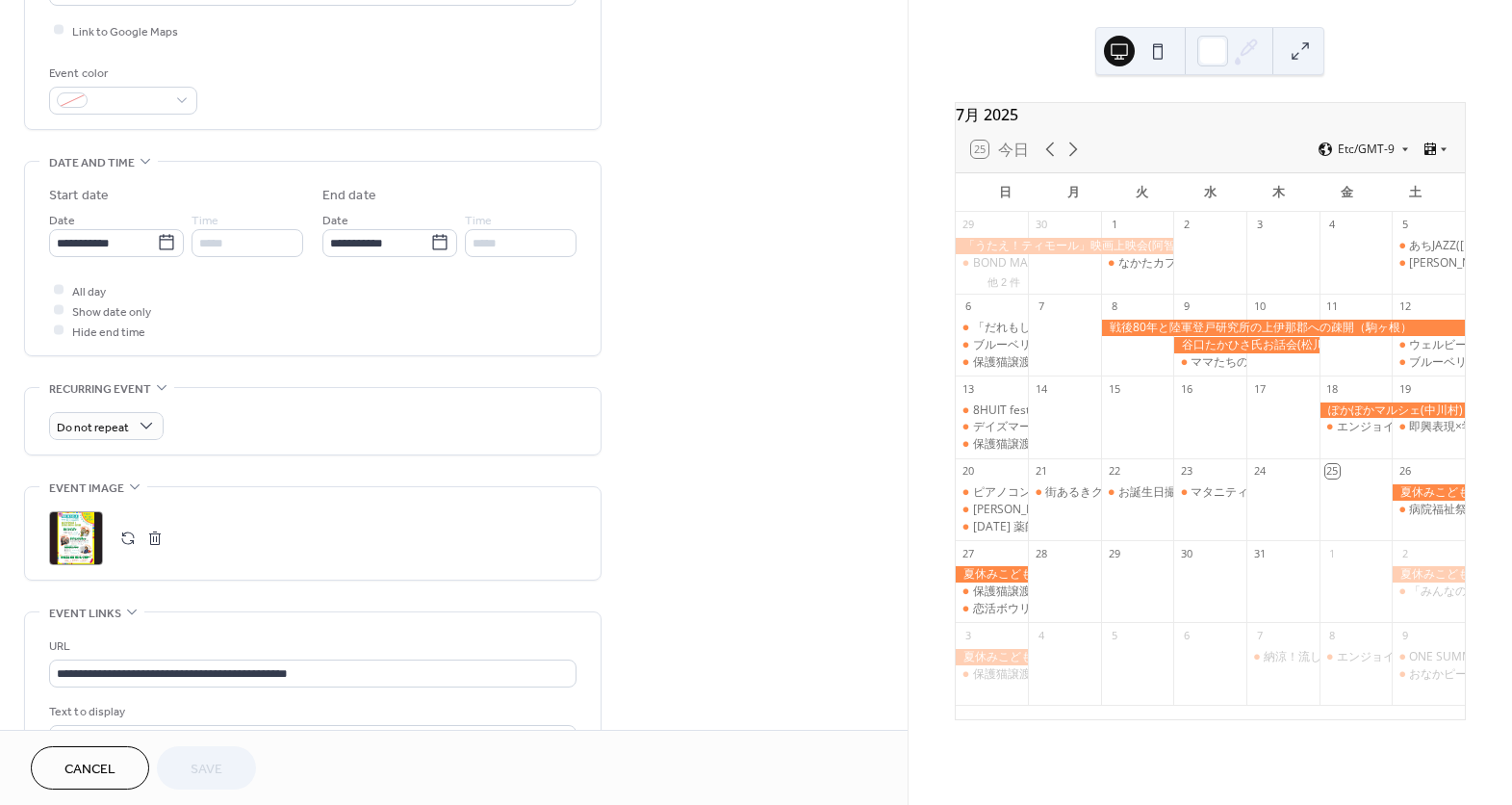 click at bounding box center [128, 538] 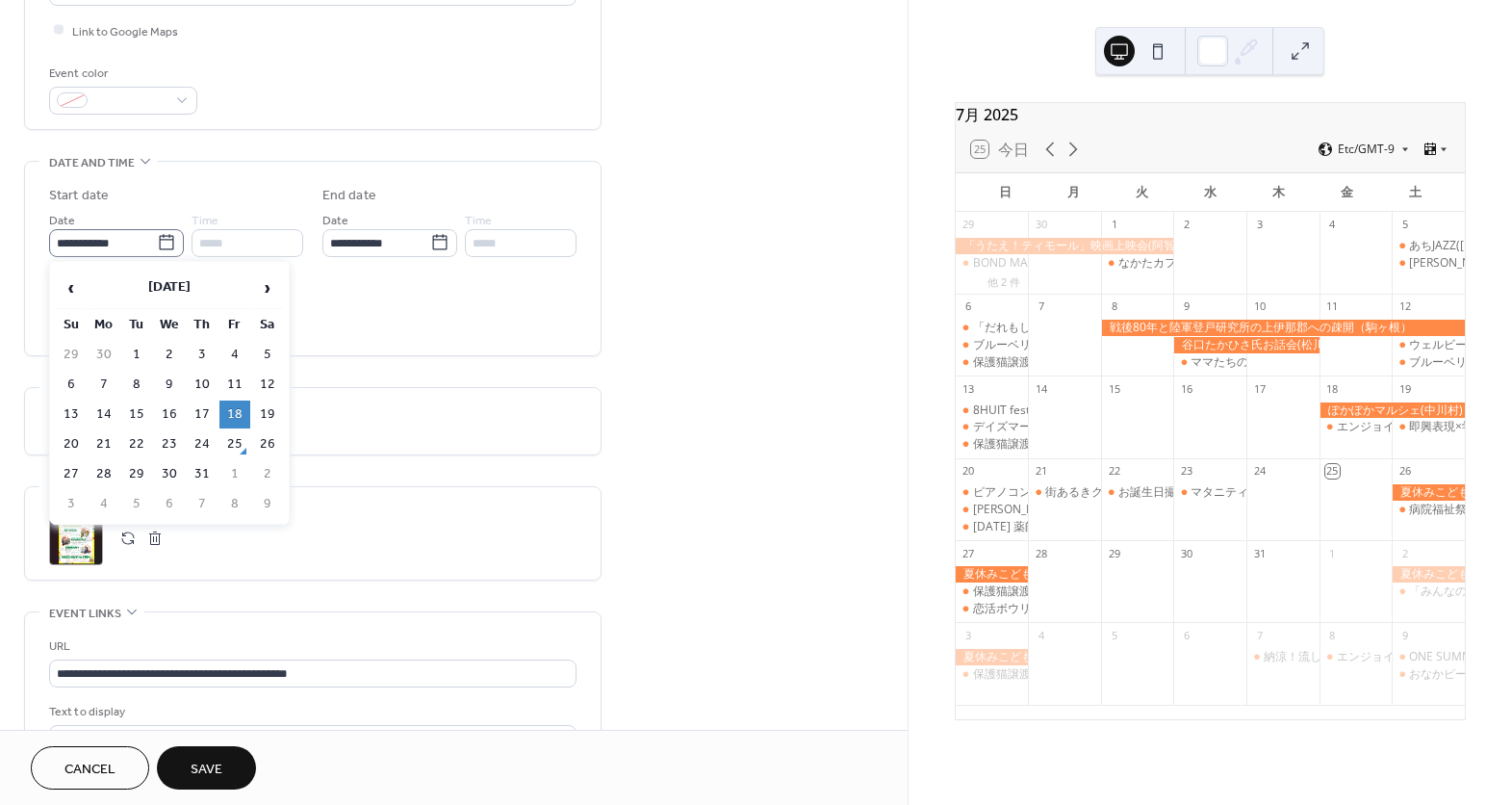 click 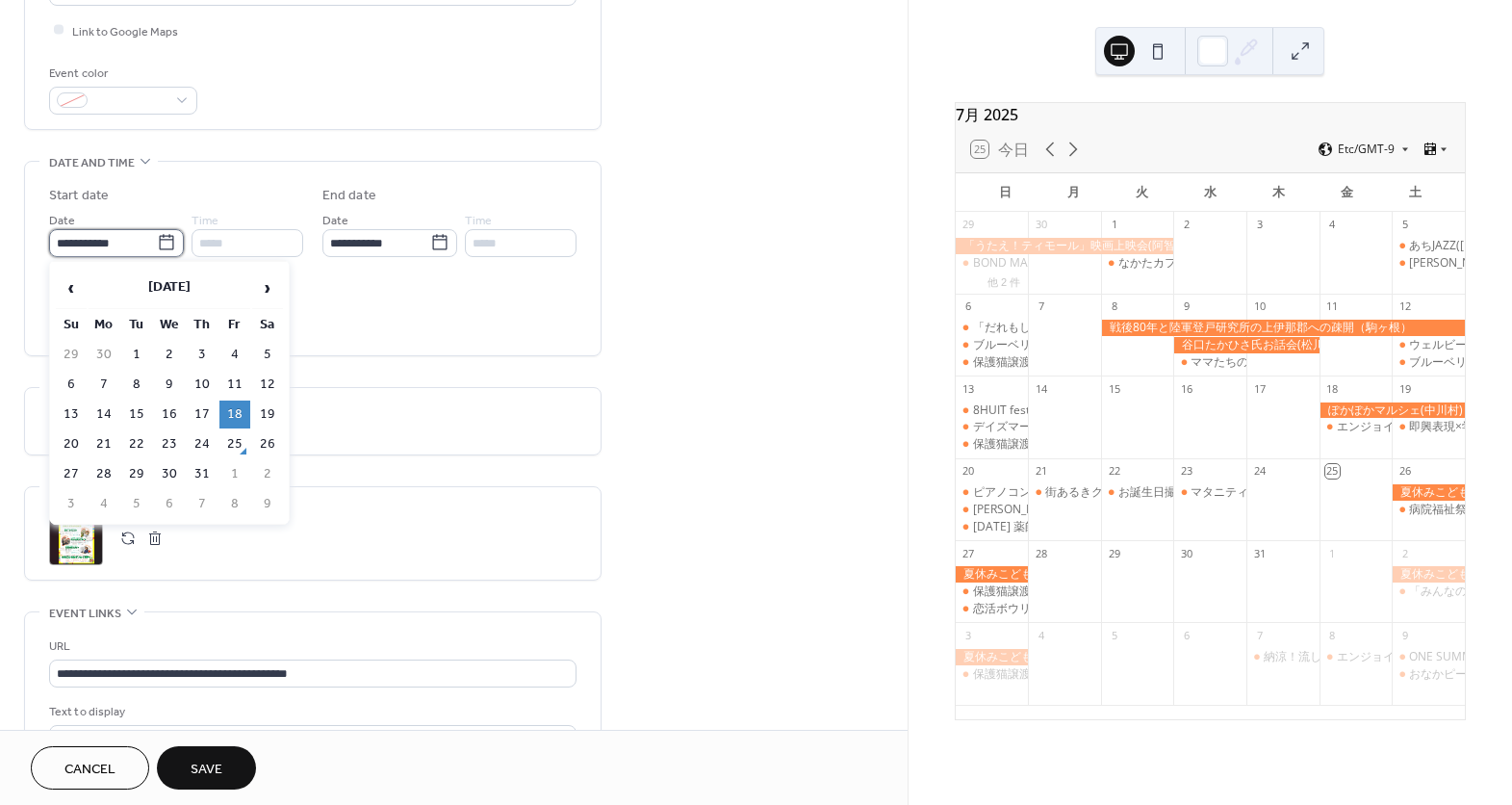 click on "**********" at bounding box center (103, 243) 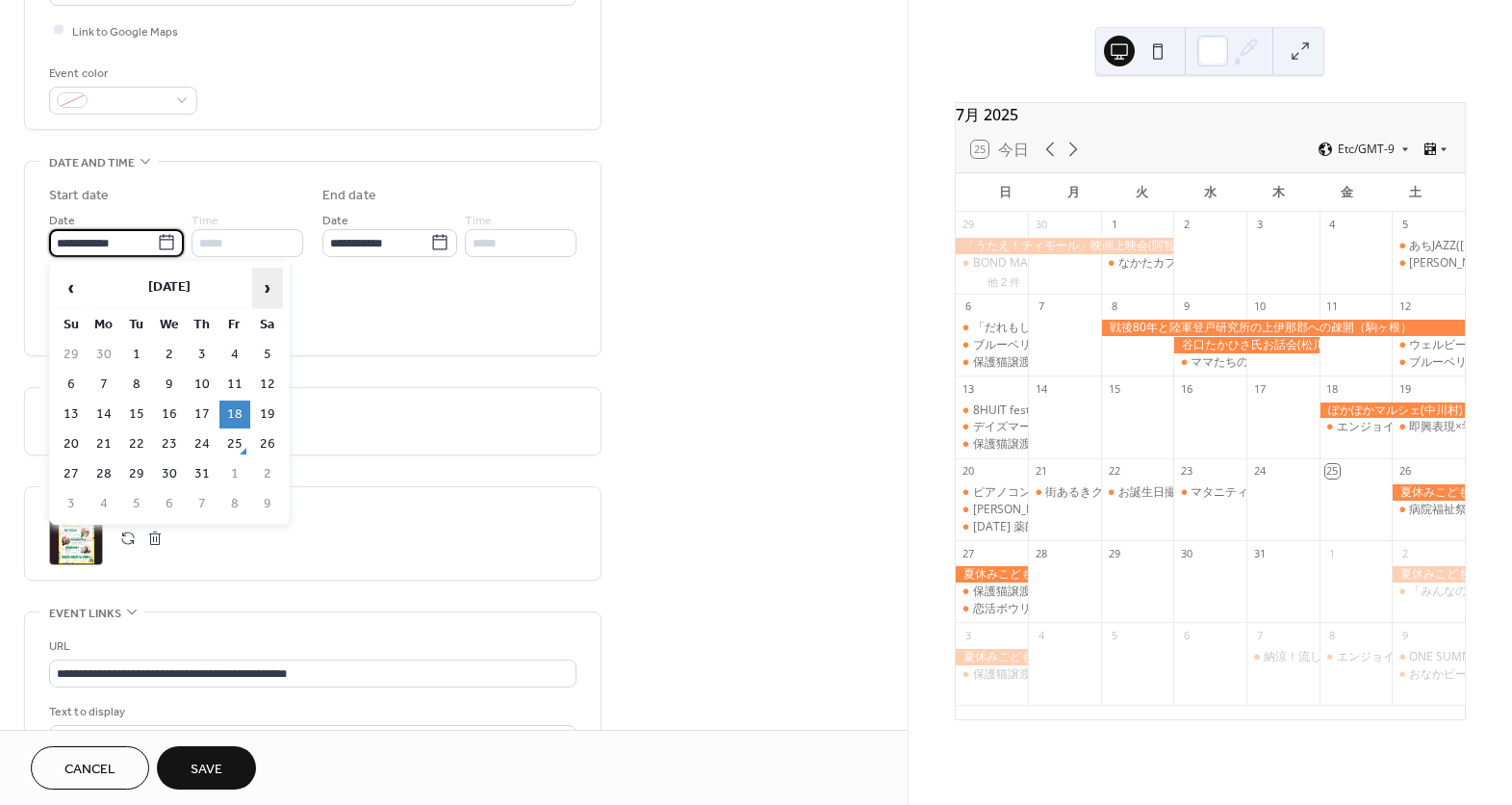 click on "›" at bounding box center [268, 288] 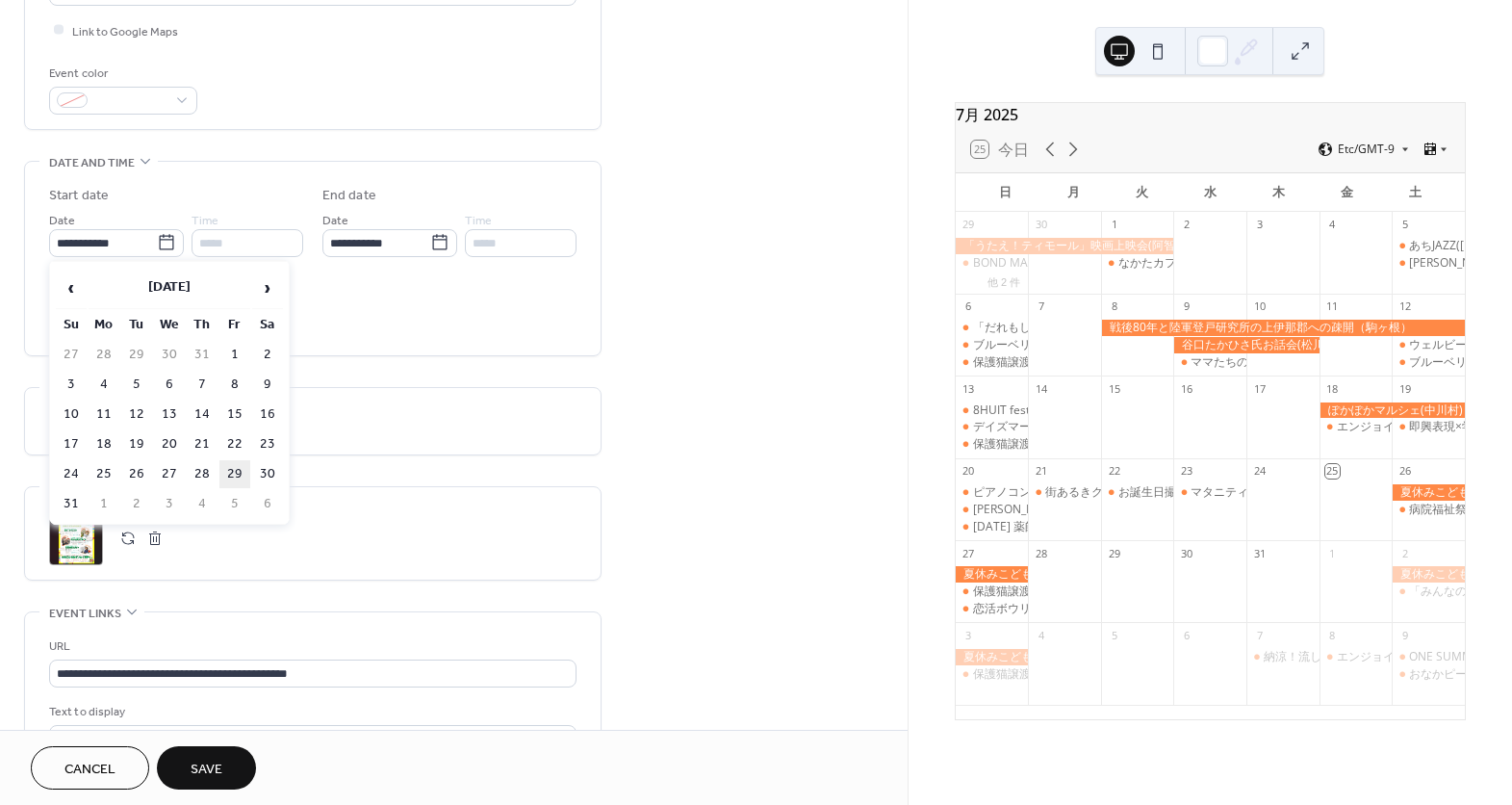 click on "29" at bounding box center (235, 474) 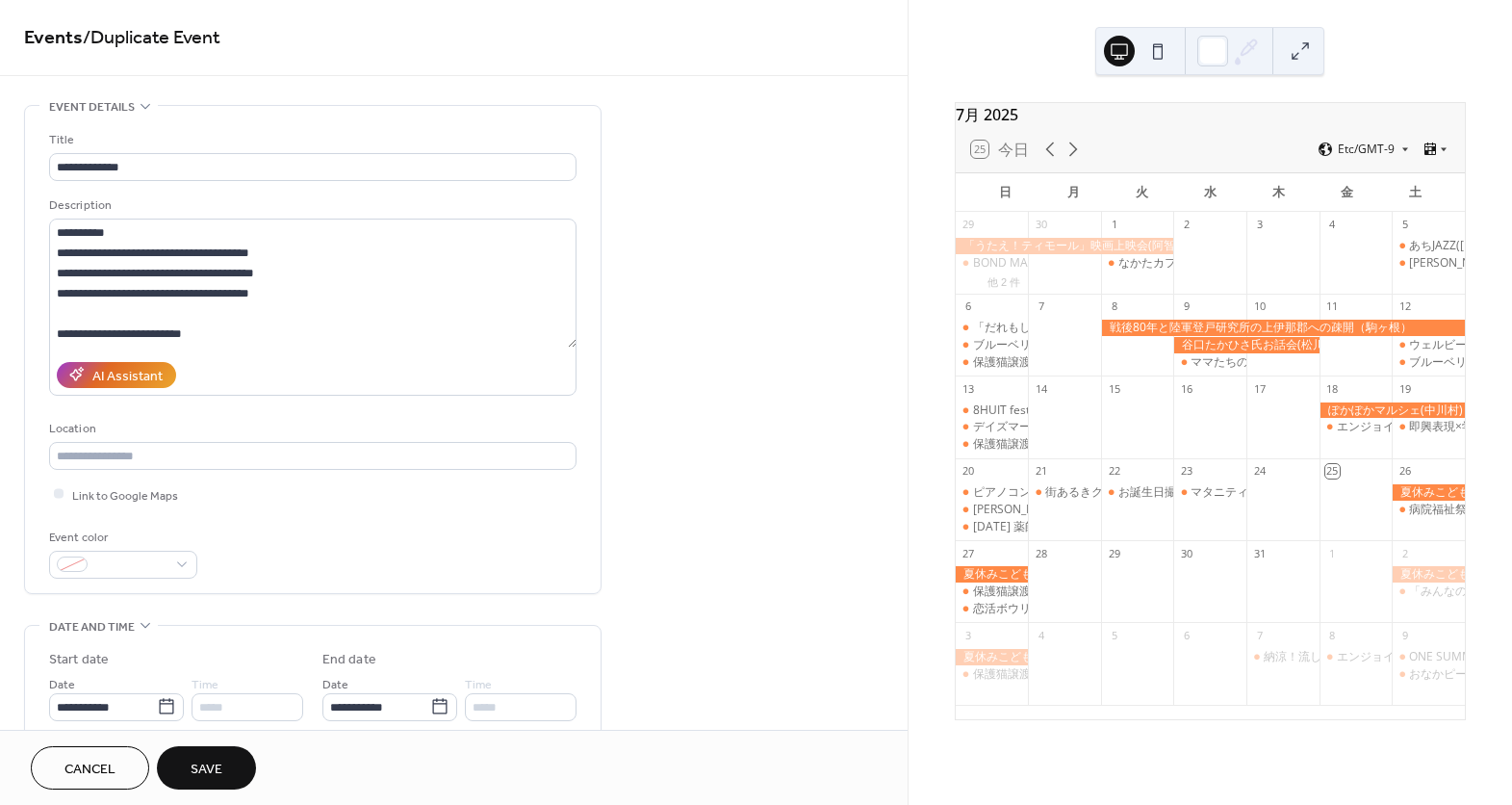 scroll, scrollTop: 0, scrollLeft: 0, axis: both 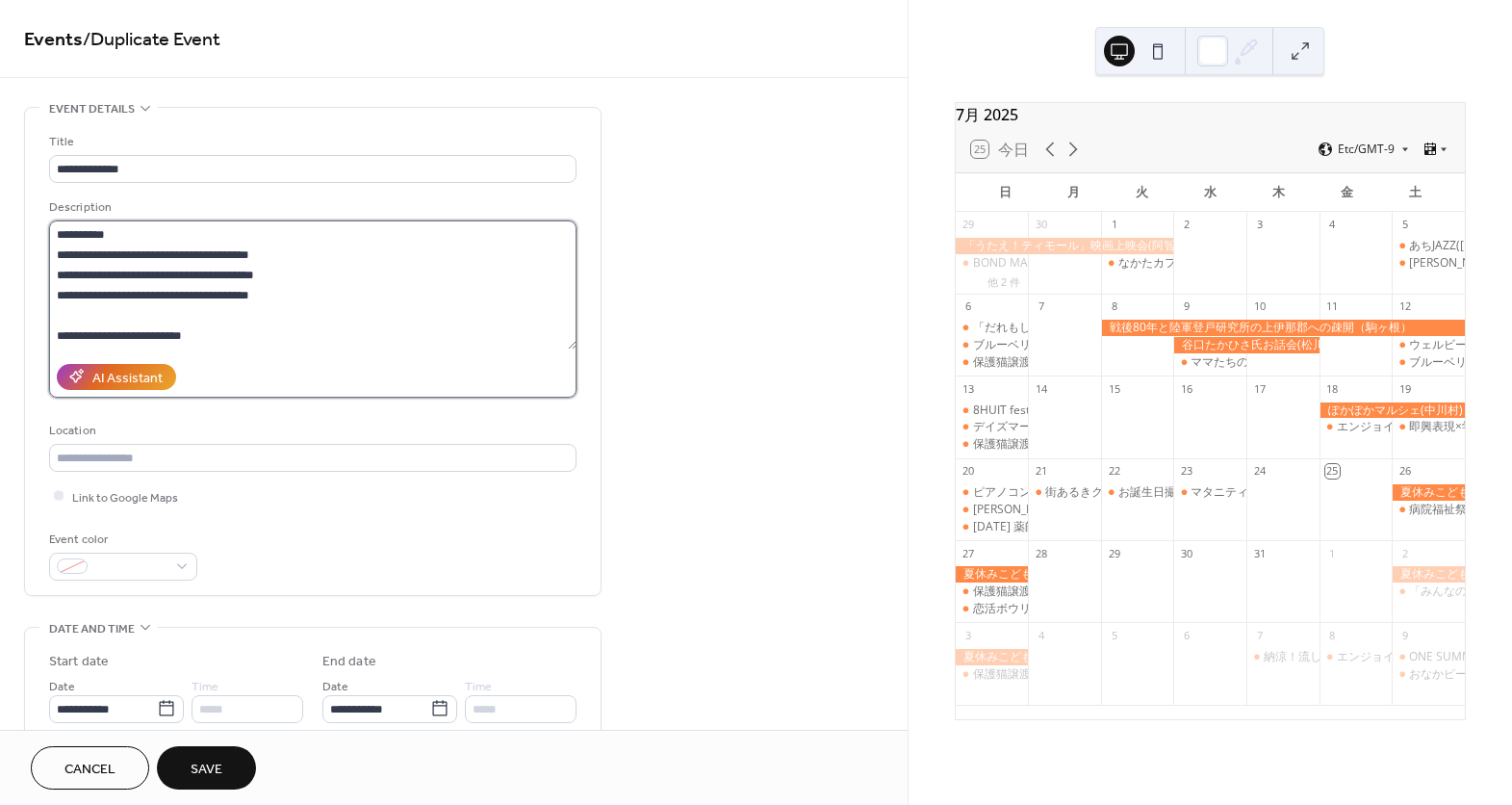 click on "**********" at bounding box center (313, 285) 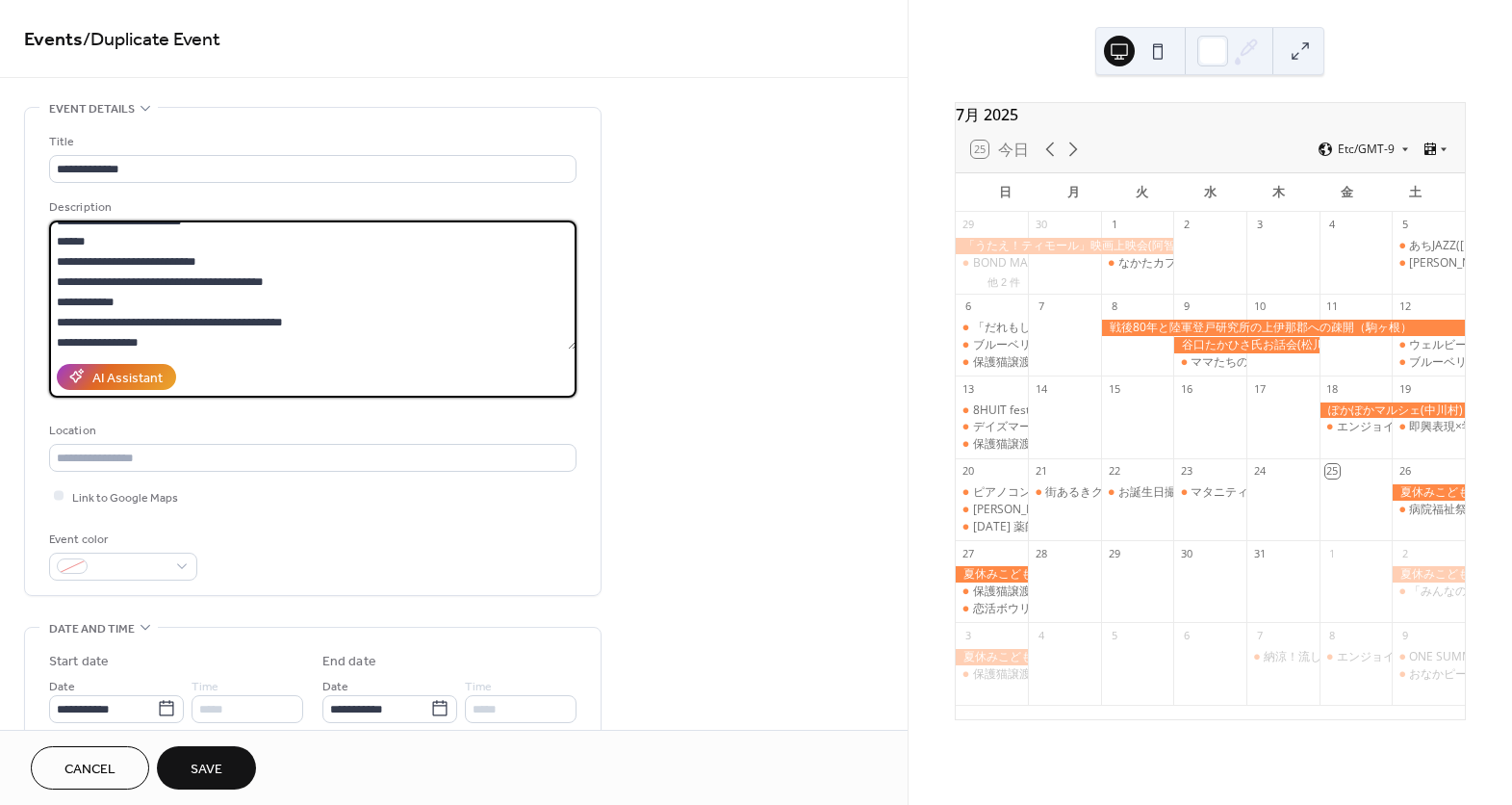 scroll, scrollTop: 242, scrollLeft: 0, axis: vertical 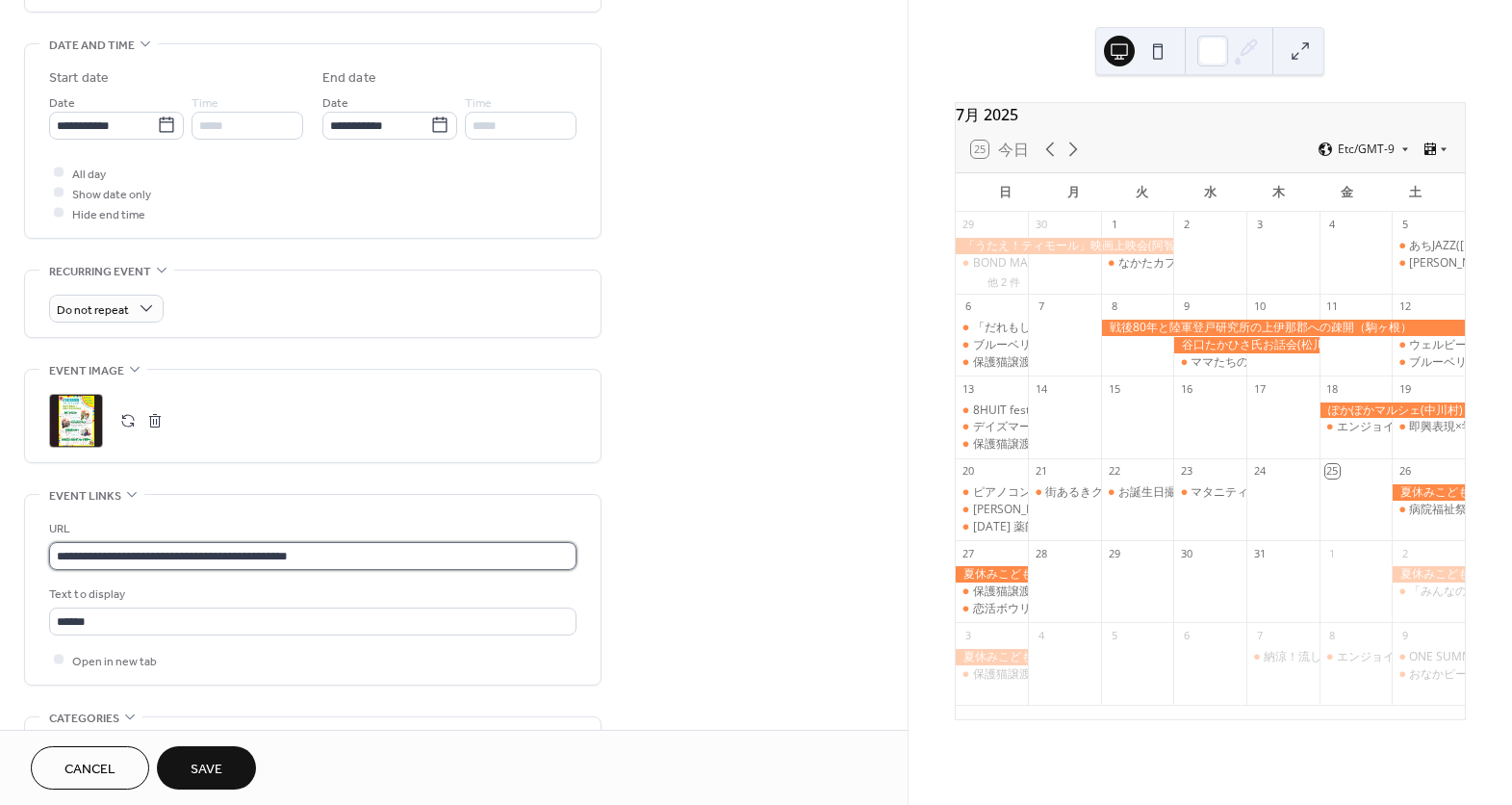 click on "**********" at bounding box center [313, 556] 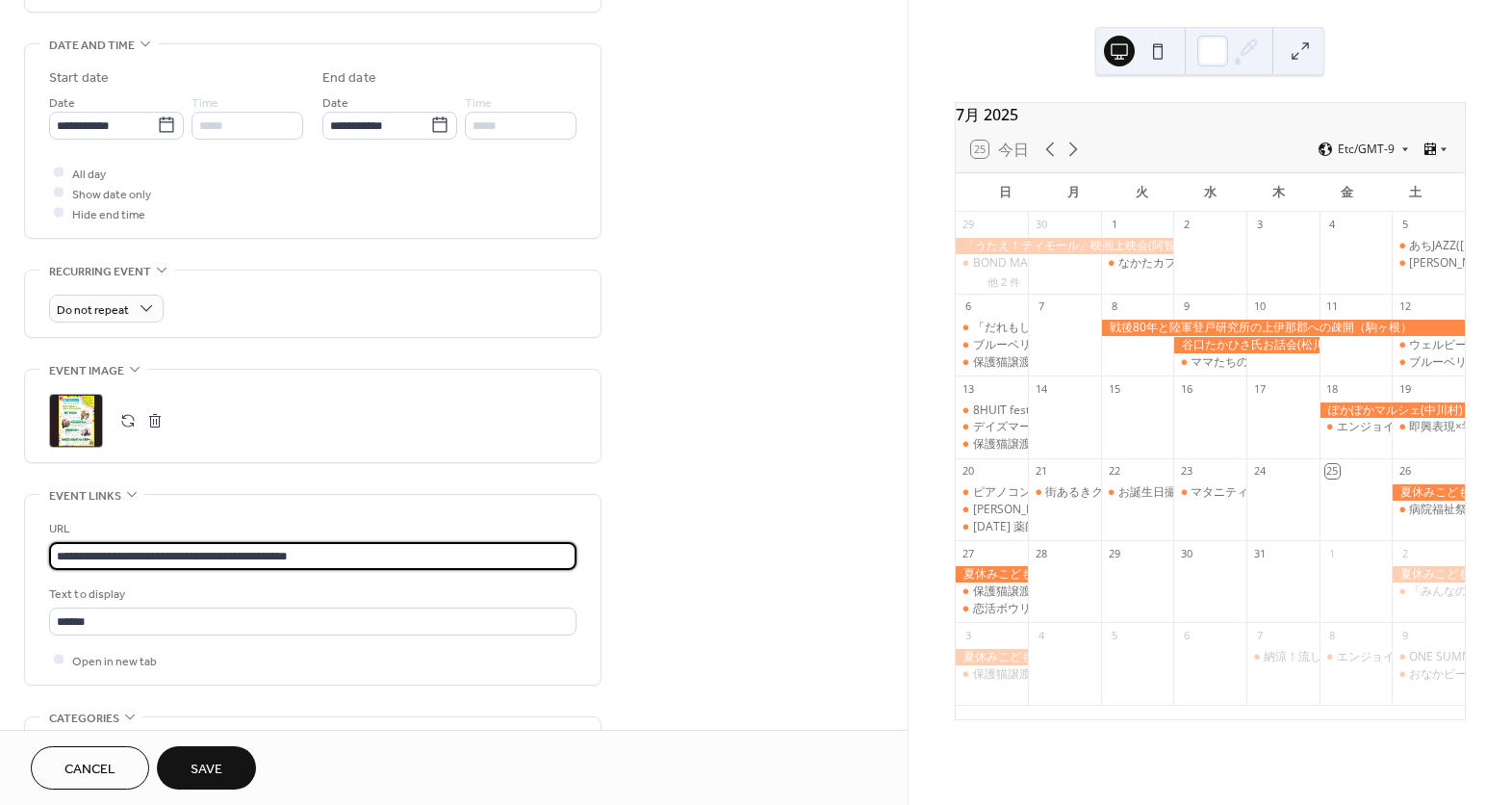 click on "**********" at bounding box center [313, 556] 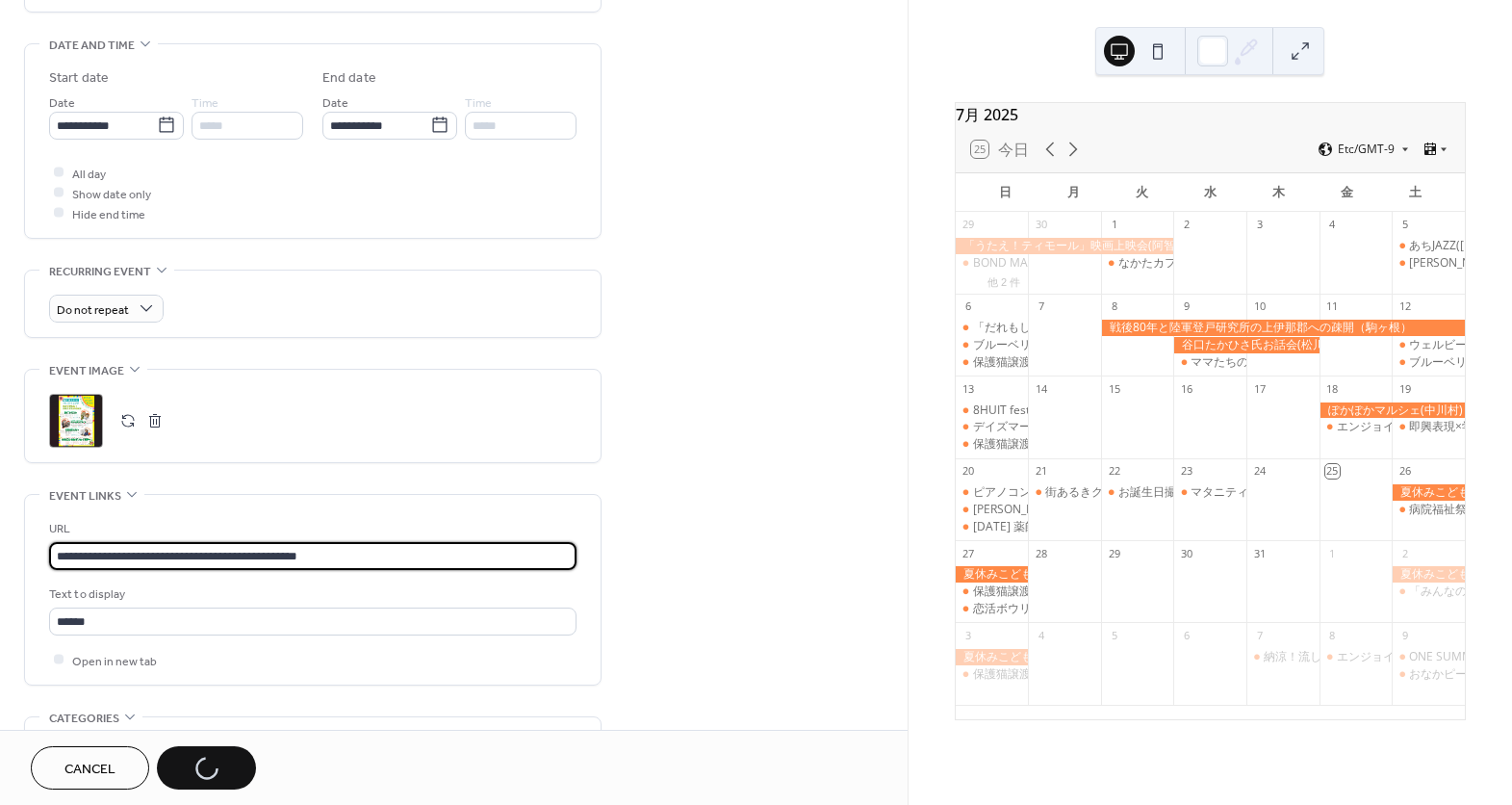 type on "**********" 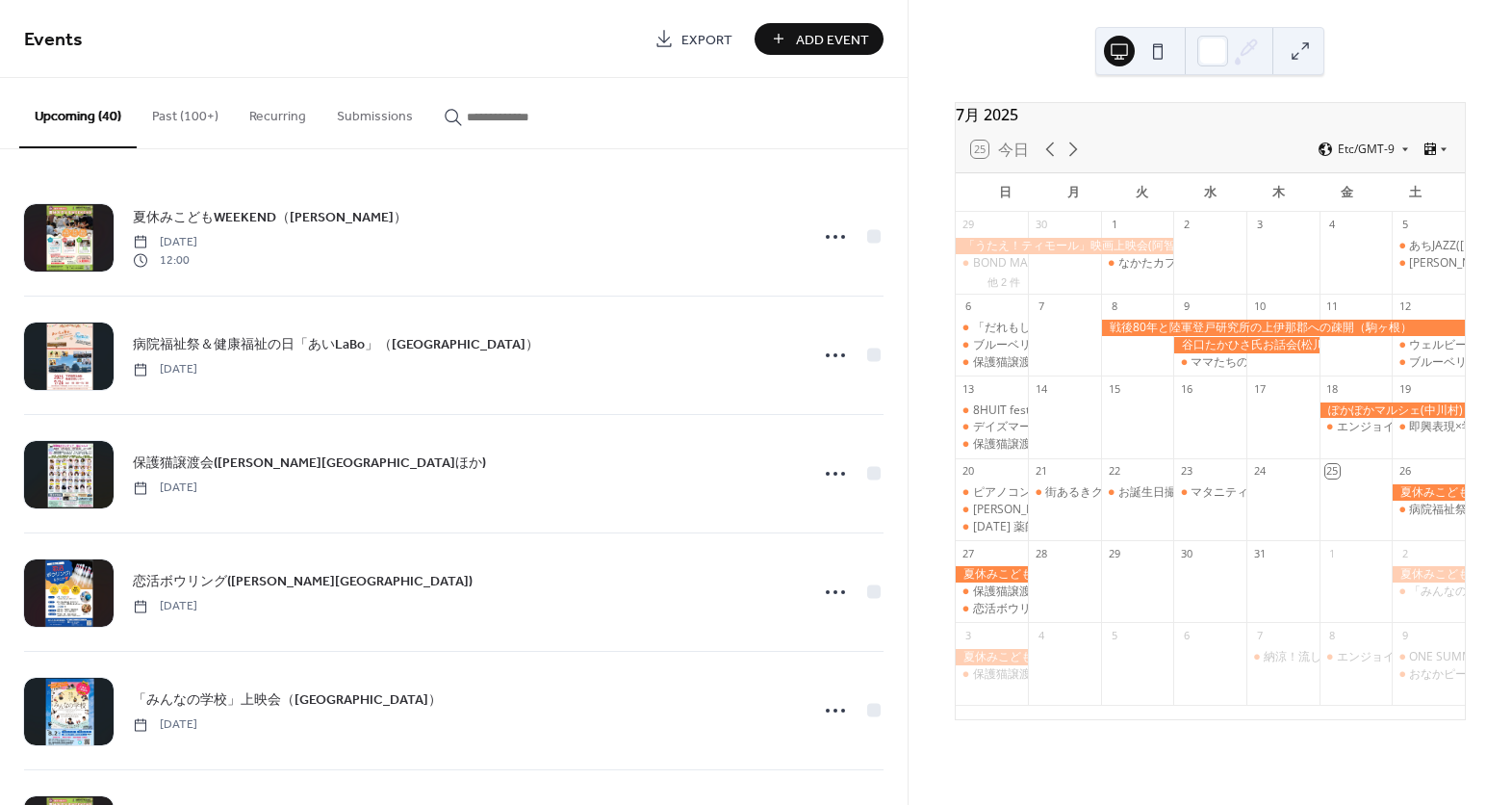 click on "Upcoming (40)" at bounding box center [78, 113] 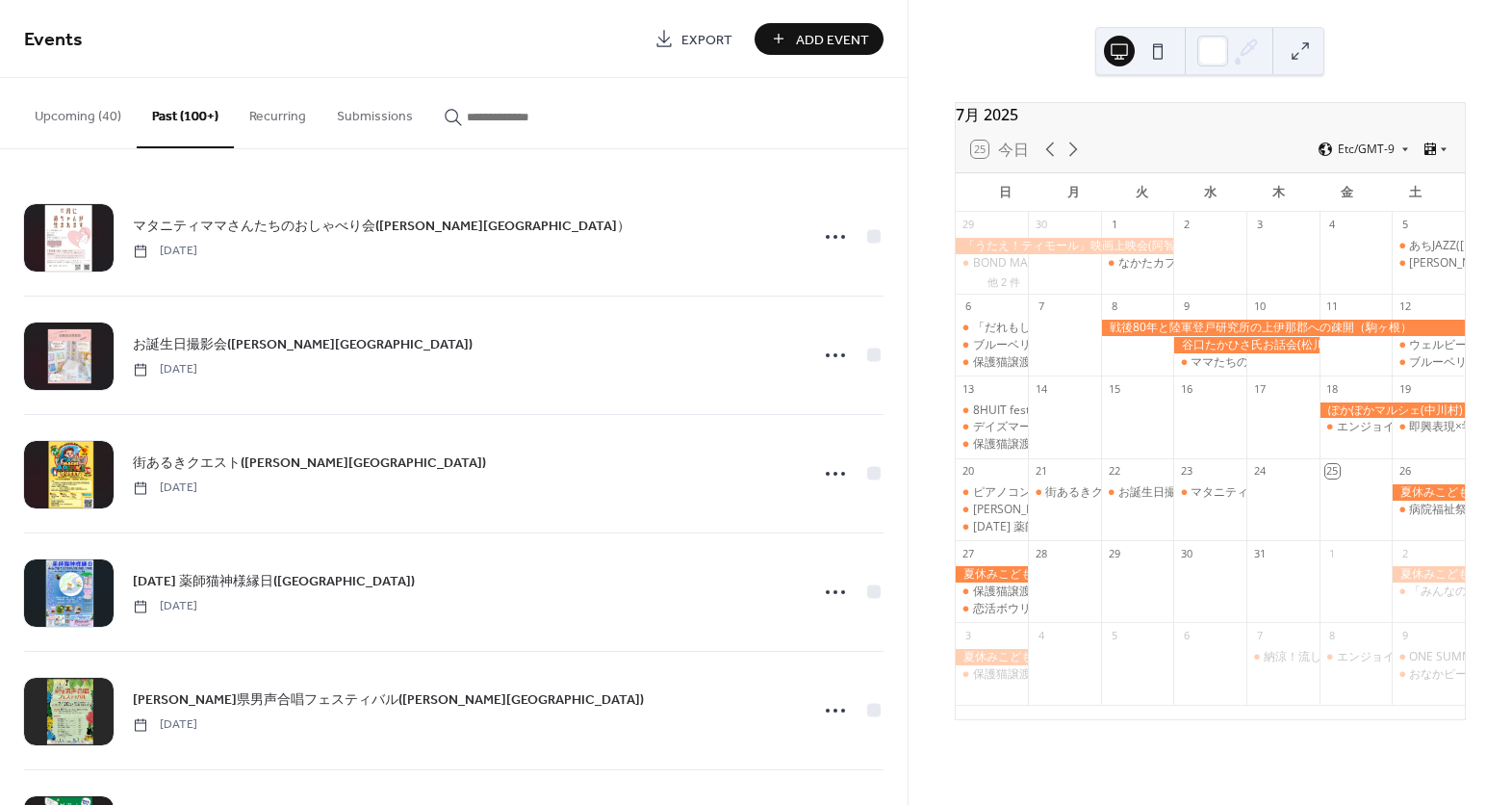 click on "Upcoming (40)" at bounding box center (78, 112) 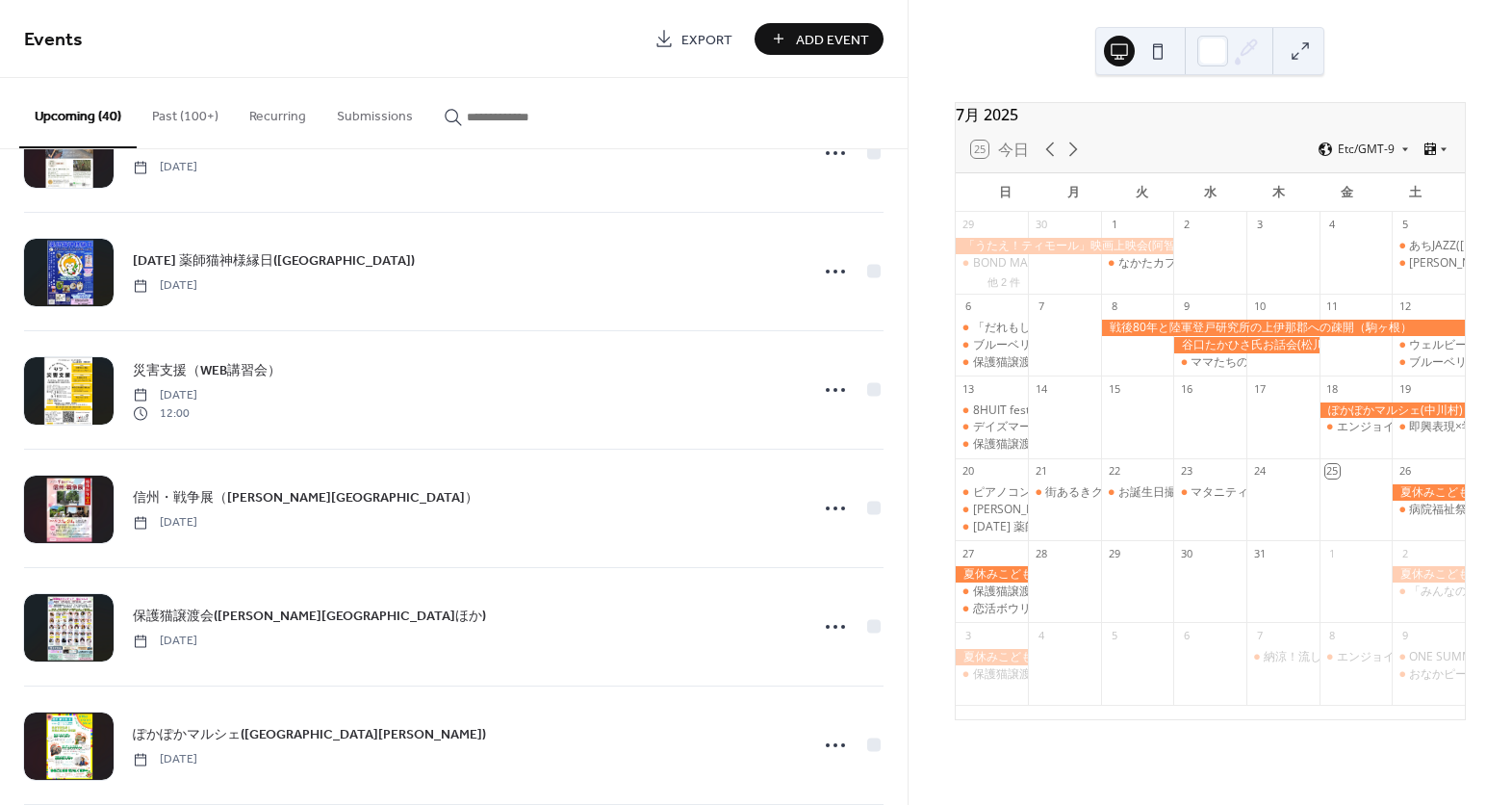 scroll, scrollTop: 2626, scrollLeft: 0, axis: vertical 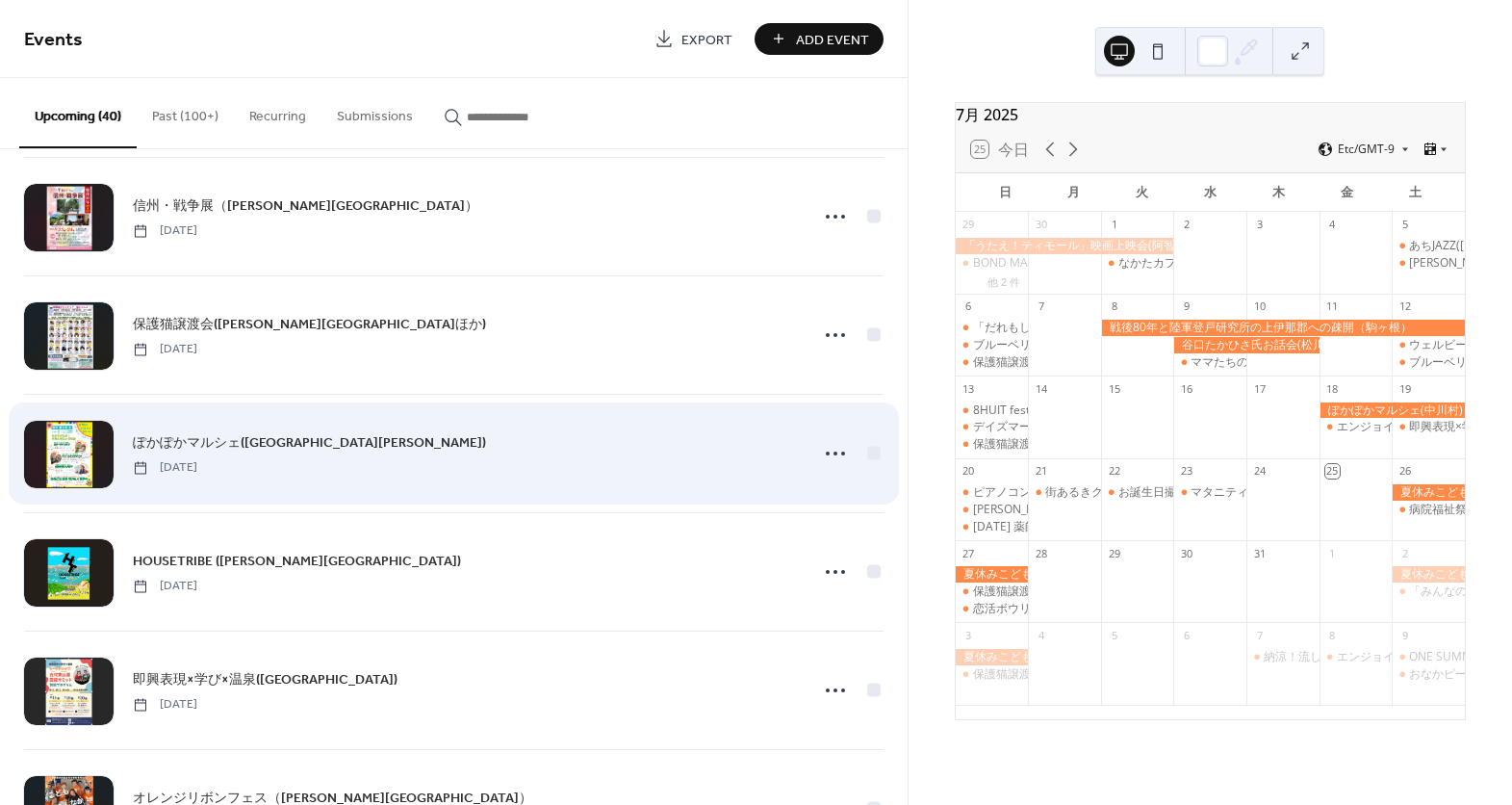 click on "[DATE]" at bounding box center (165, 468) 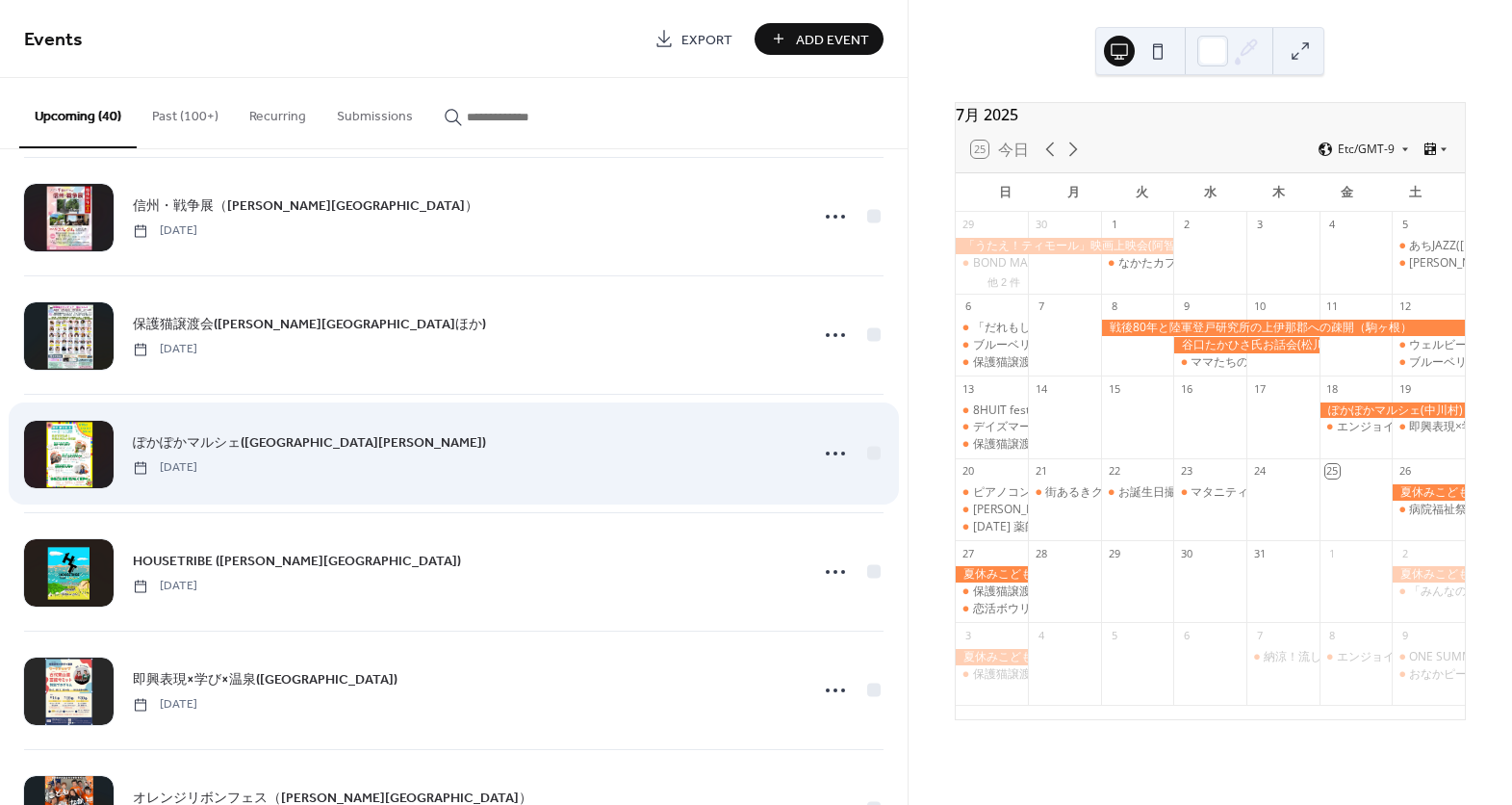 click at bounding box center (850, 454) 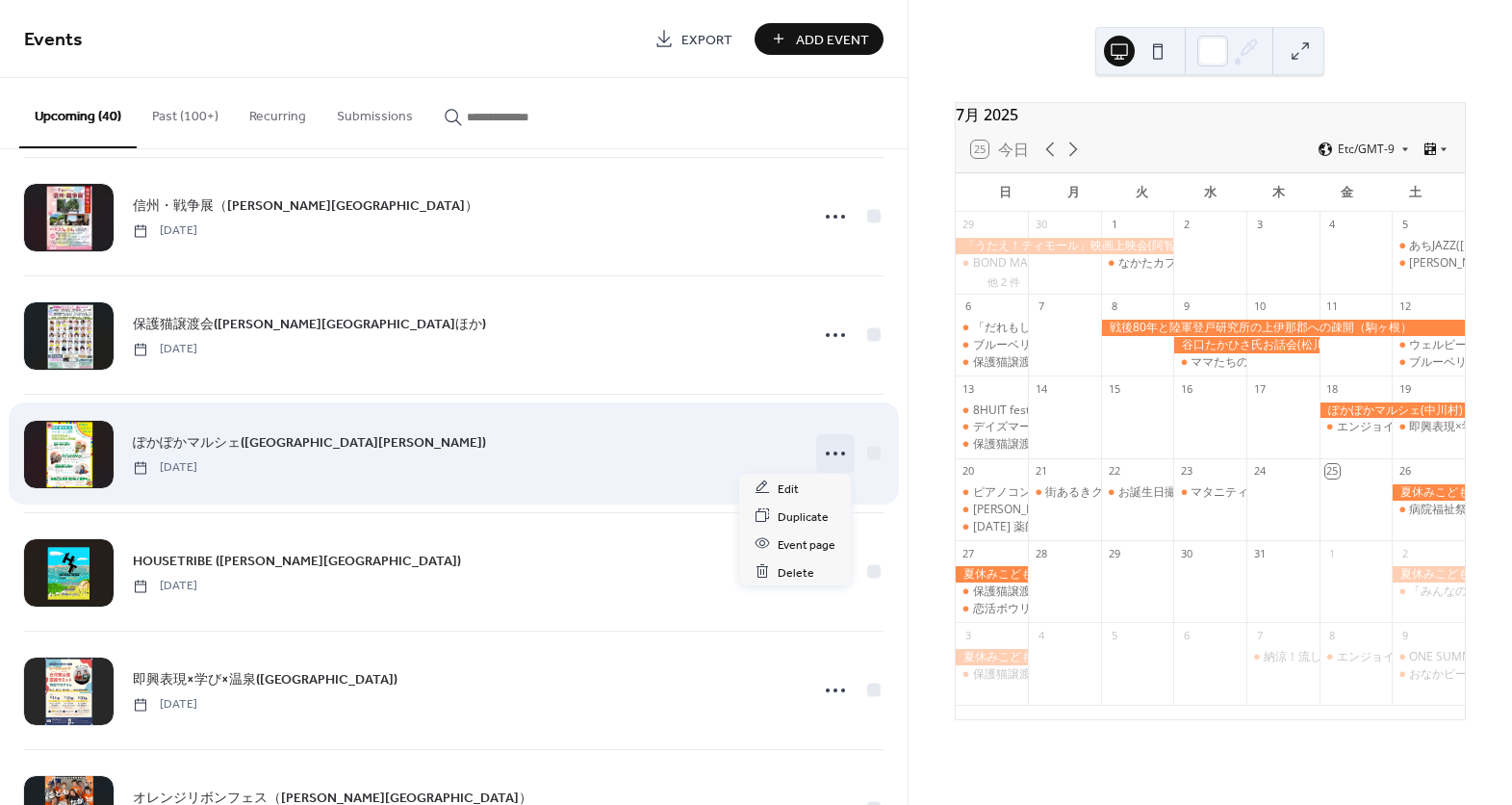 click 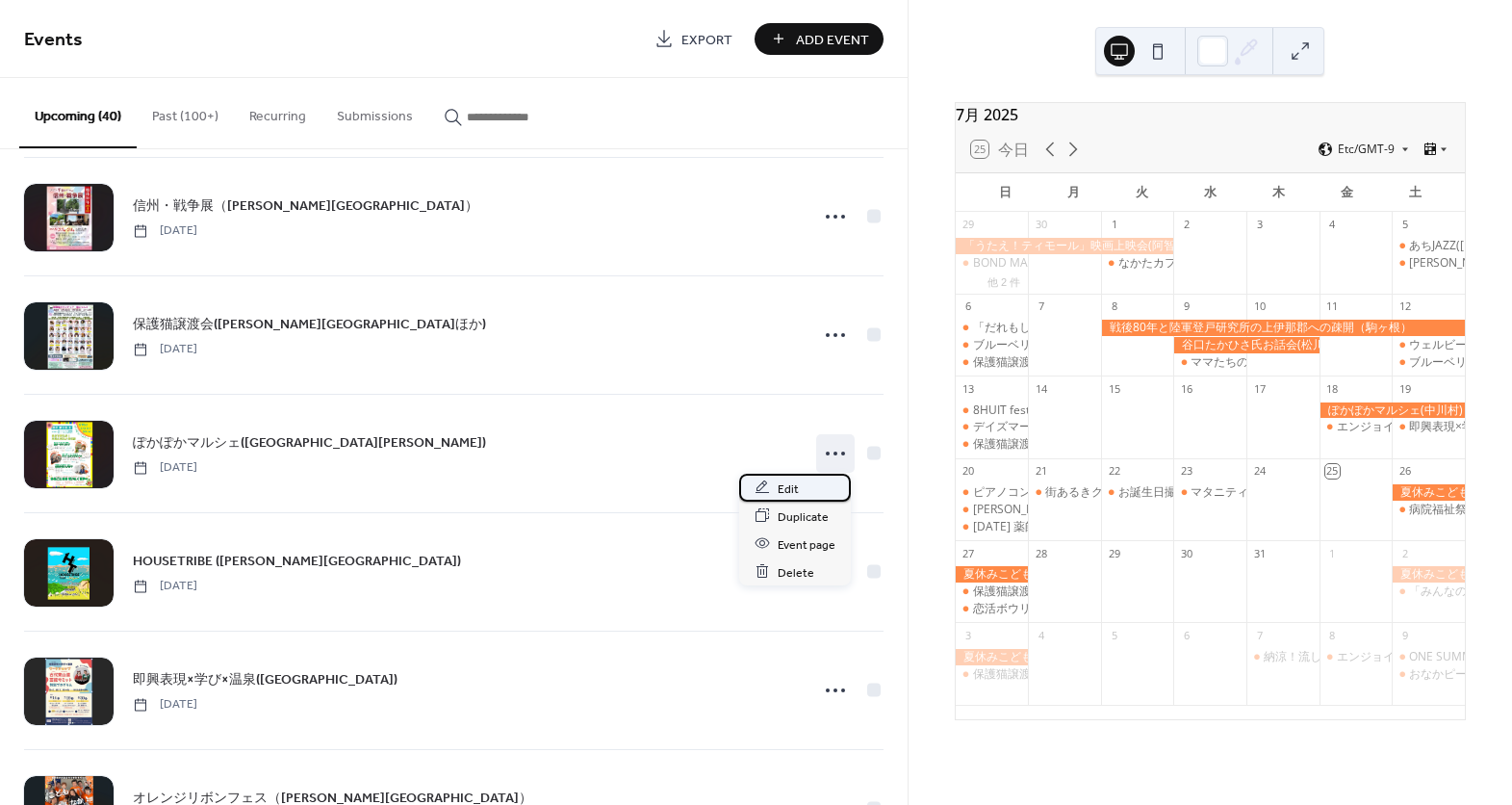 click on "Edit" at bounding box center [795, 487] 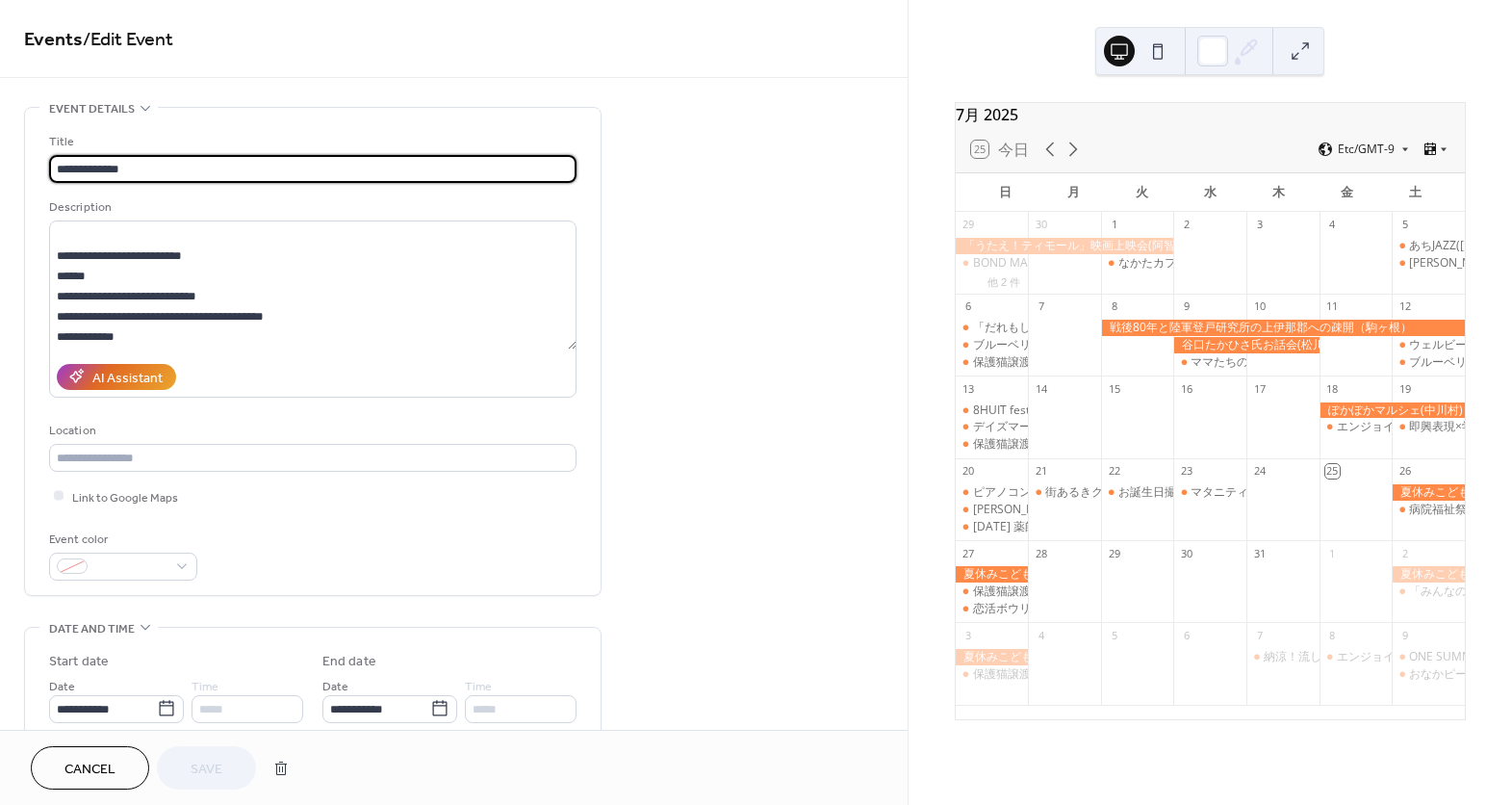 scroll, scrollTop: 116, scrollLeft: 0, axis: vertical 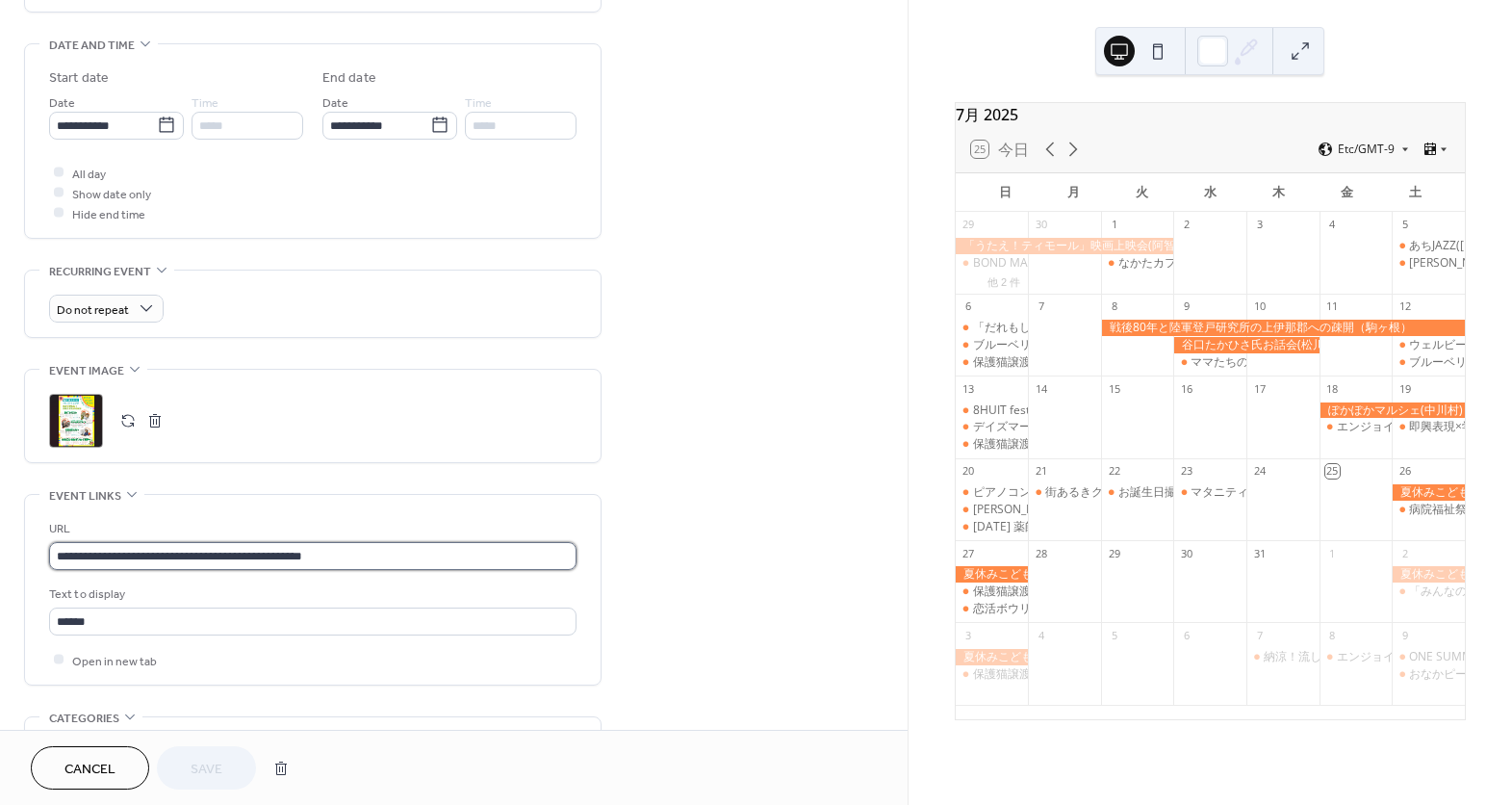 click on "**********" at bounding box center (313, 556) 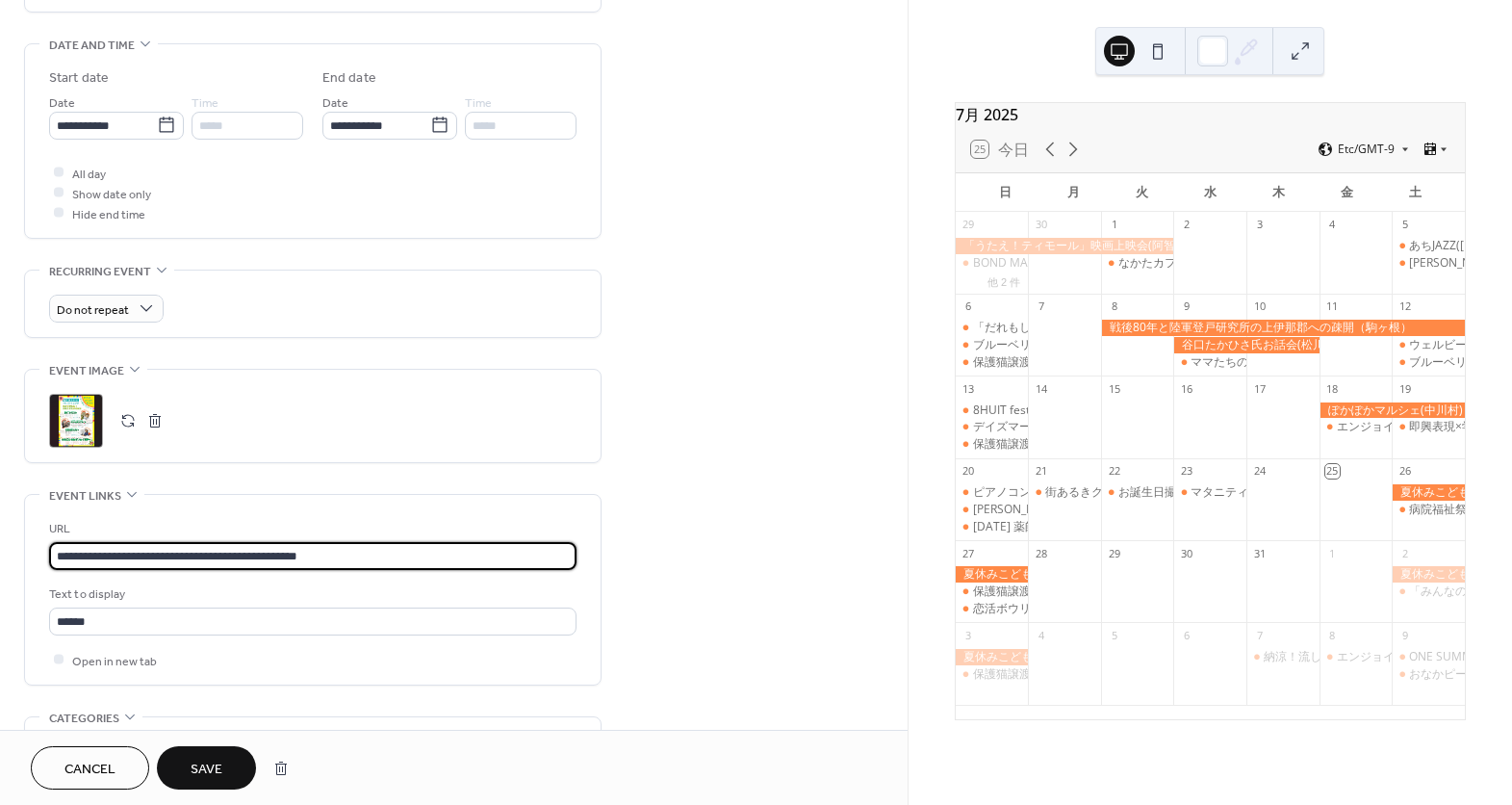 click on "**********" at bounding box center (313, 556) 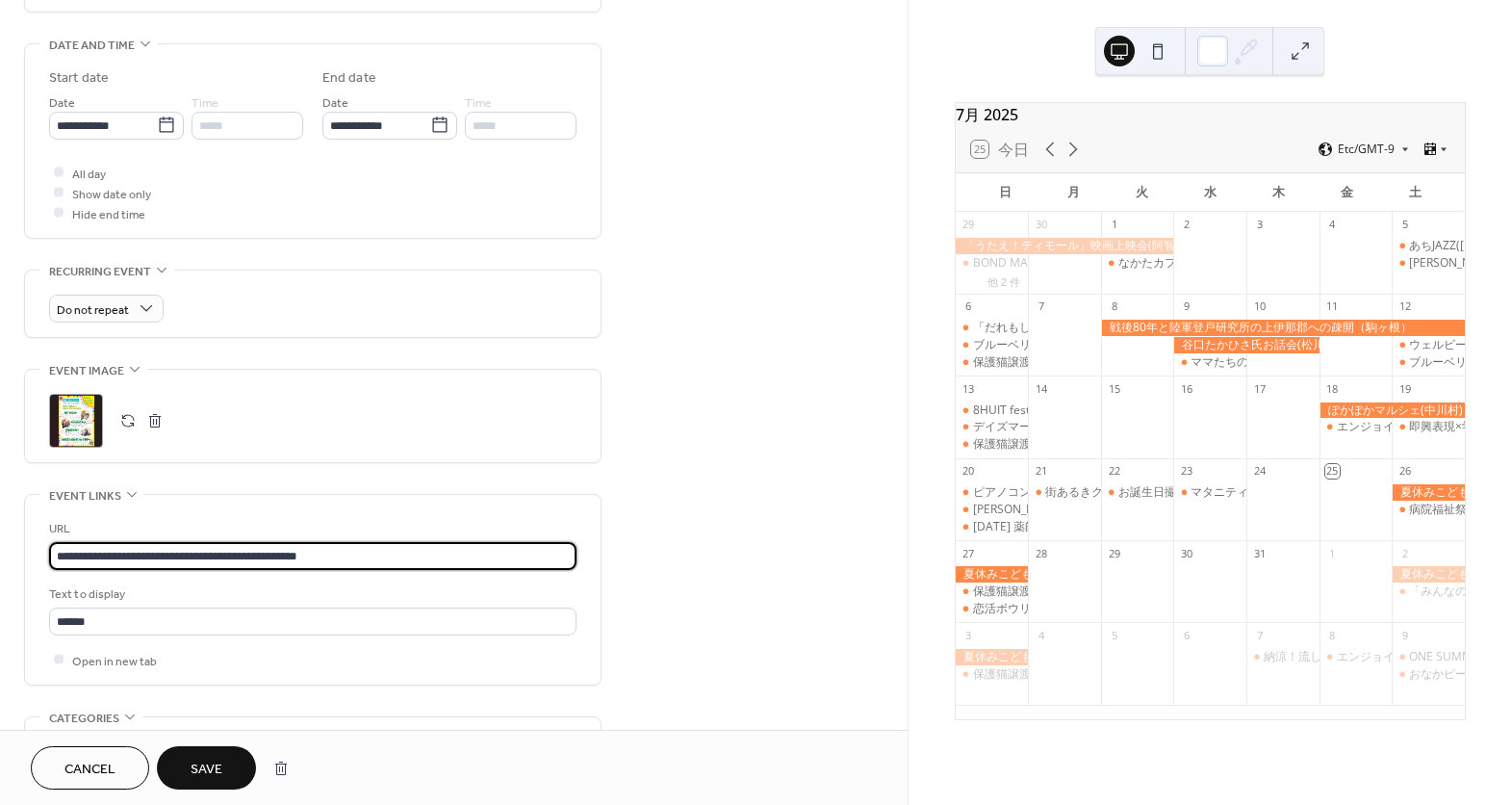 drag, startPoint x: 354, startPoint y: 553, endPoint x: 237, endPoint y: 544, distance: 117.34564 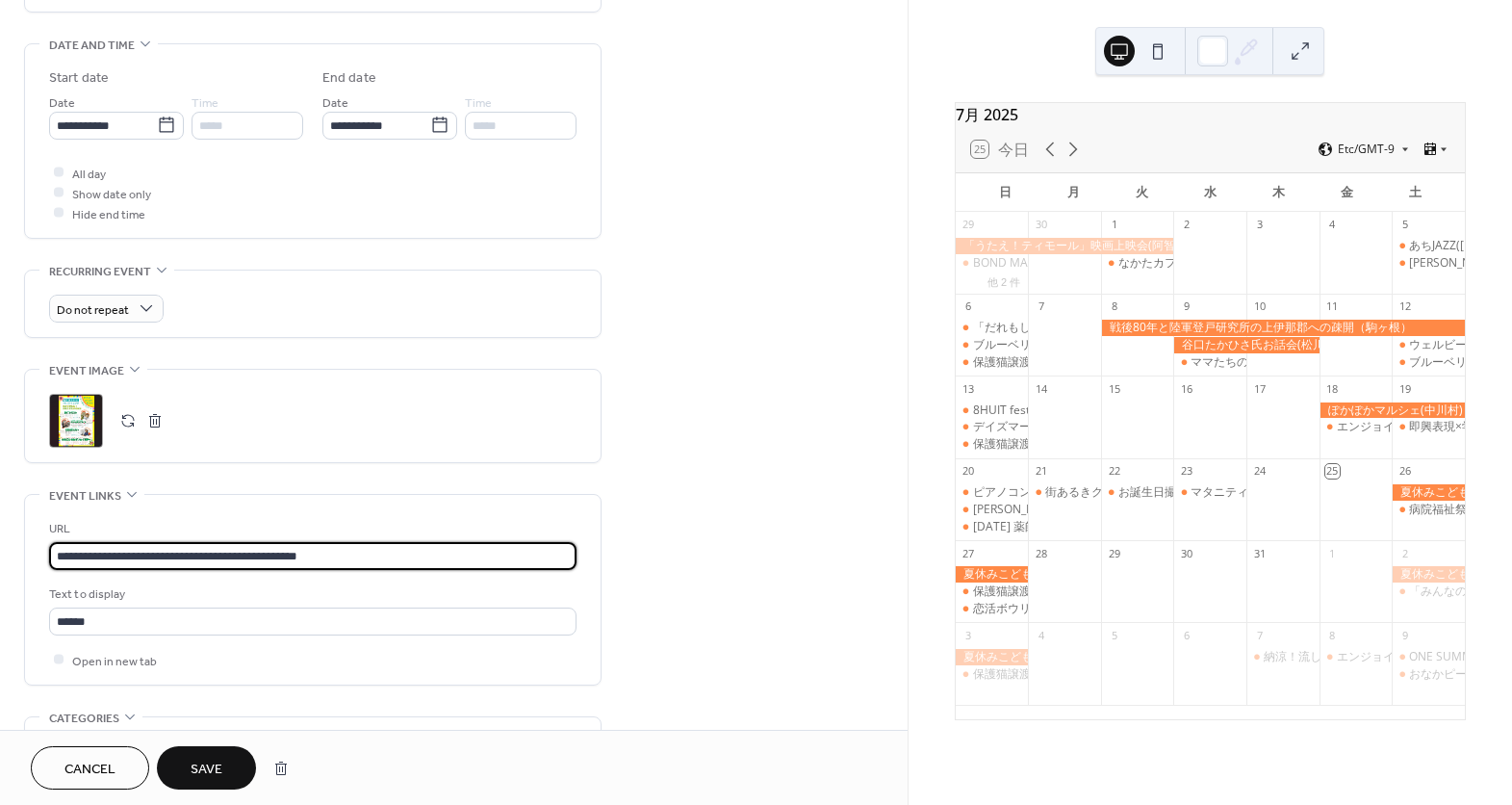 click on "**********" at bounding box center (313, 556) 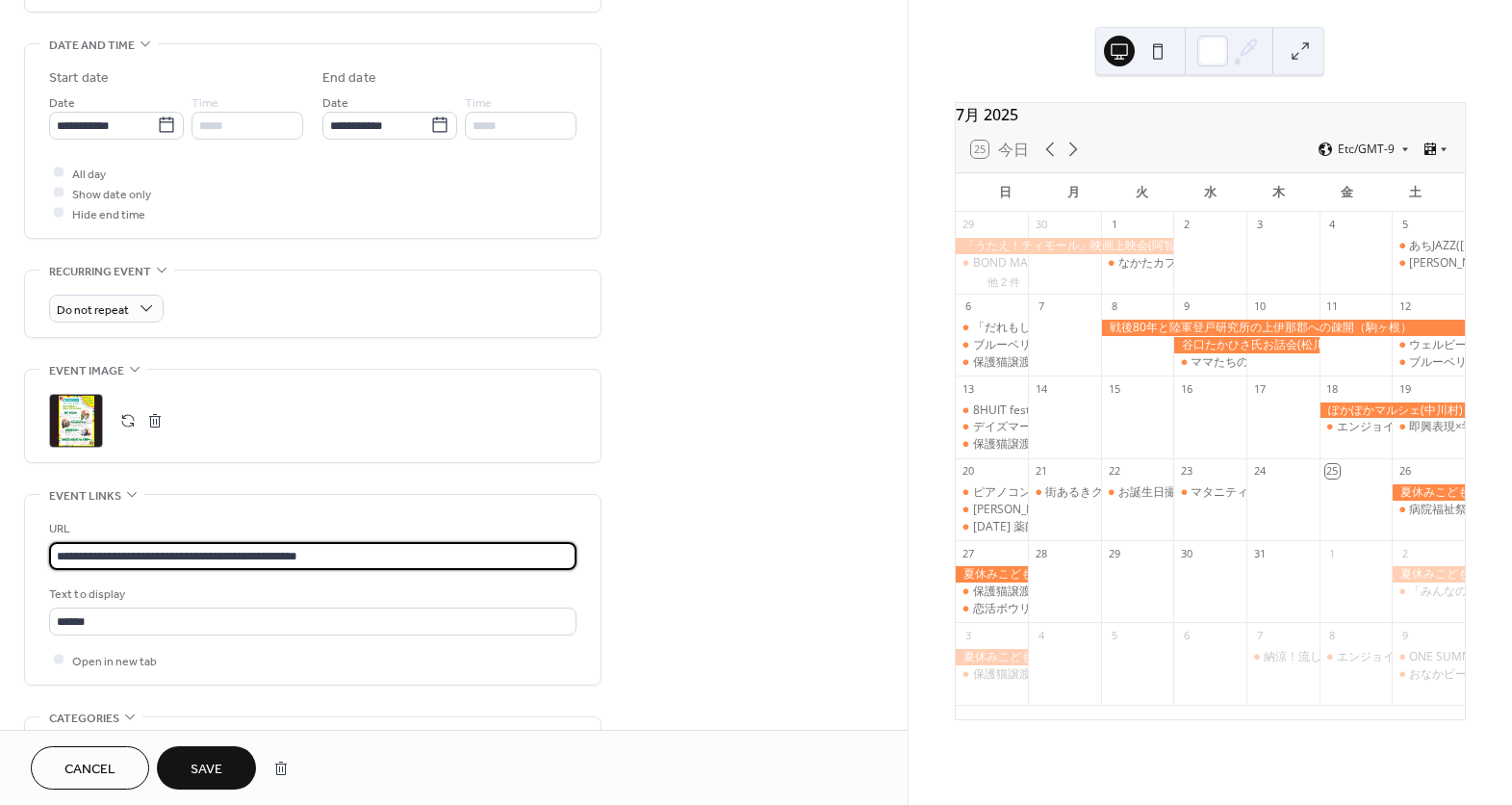 drag, startPoint x: 349, startPoint y: 554, endPoint x: 236, endPoint y: 550, distance: 113.07077 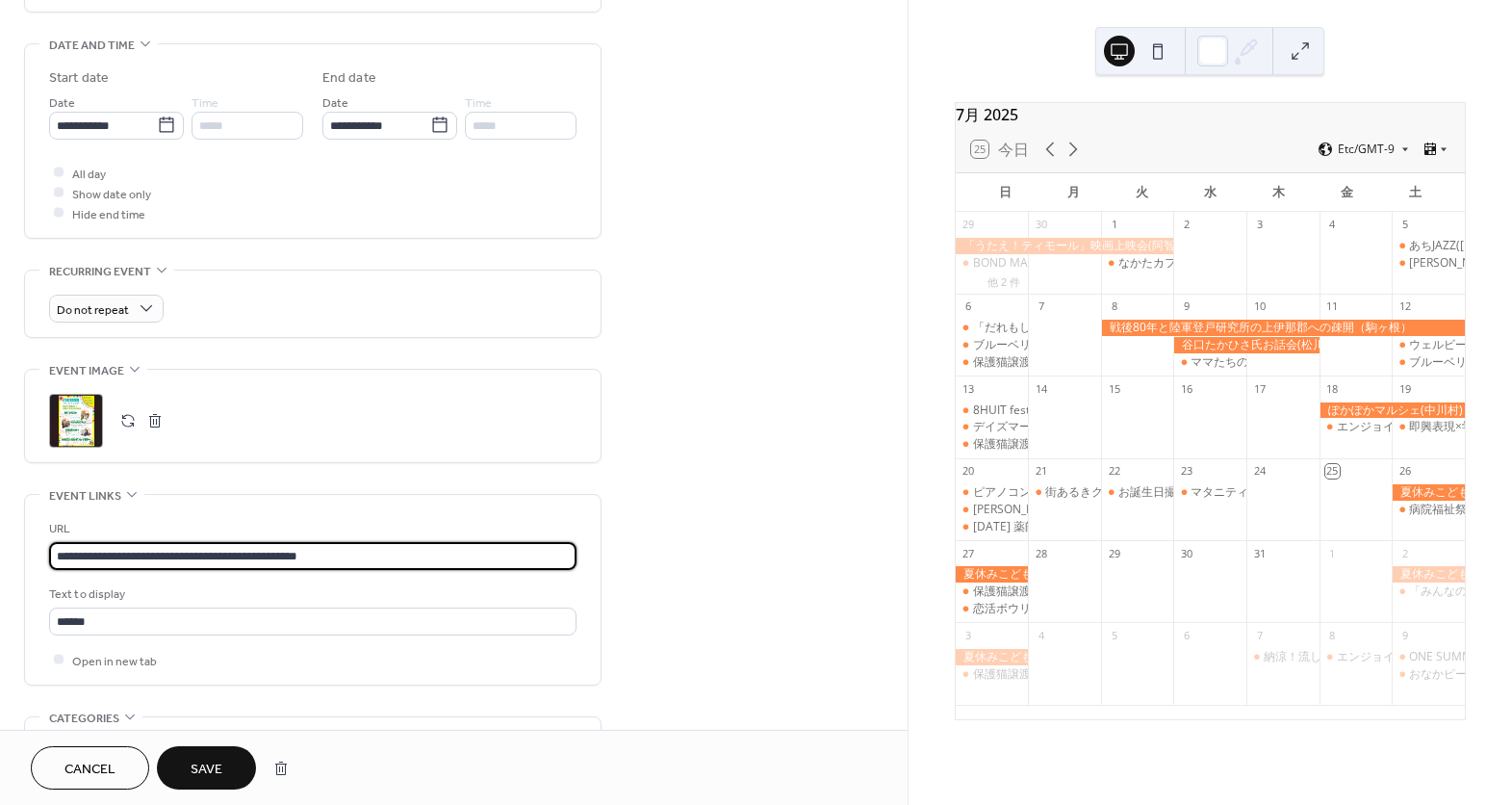 click on "**********" at bounding box center [313, 556] 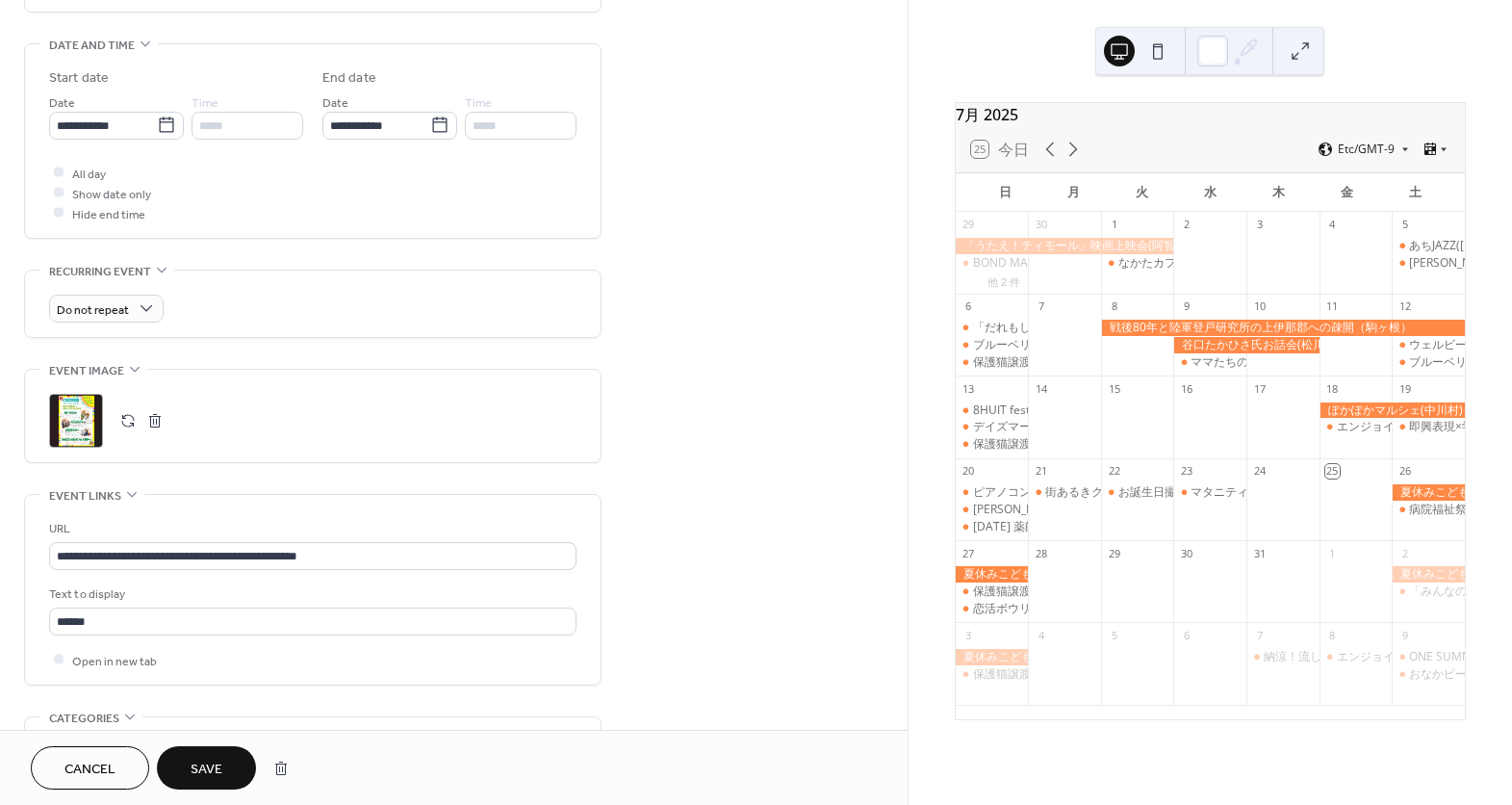 click on "**********" at bounding box center (453, 225) 